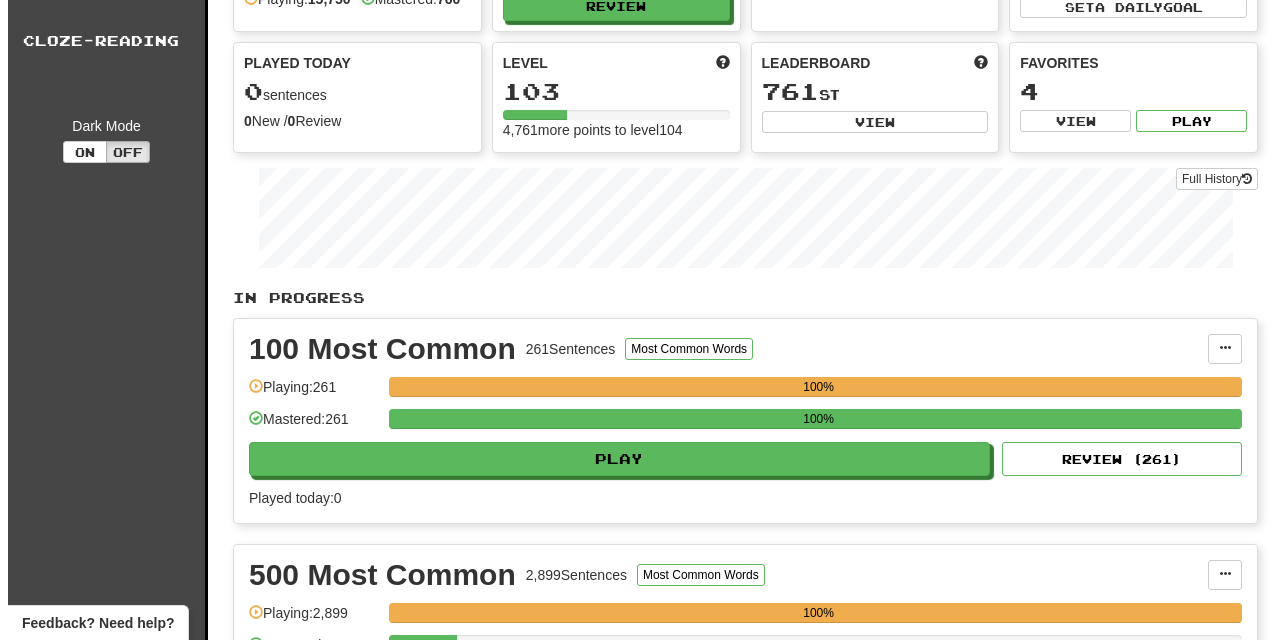 scroll, scrollTop: 291, scrollLeft: 0, axis: vertical 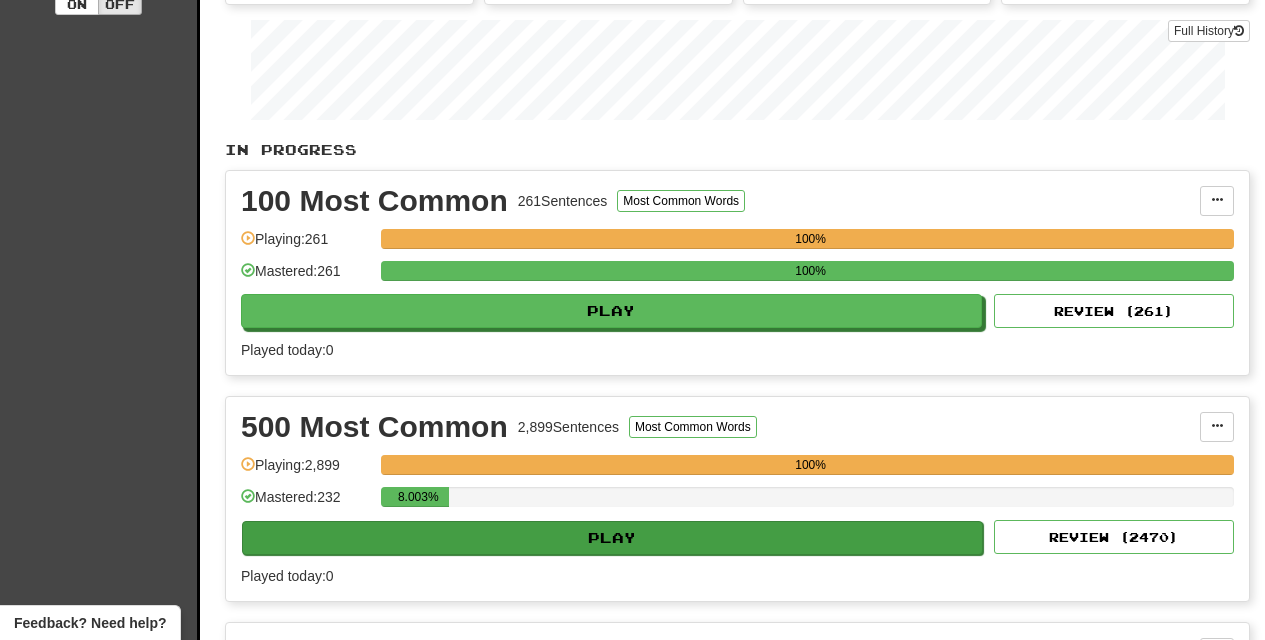 click on "Play" 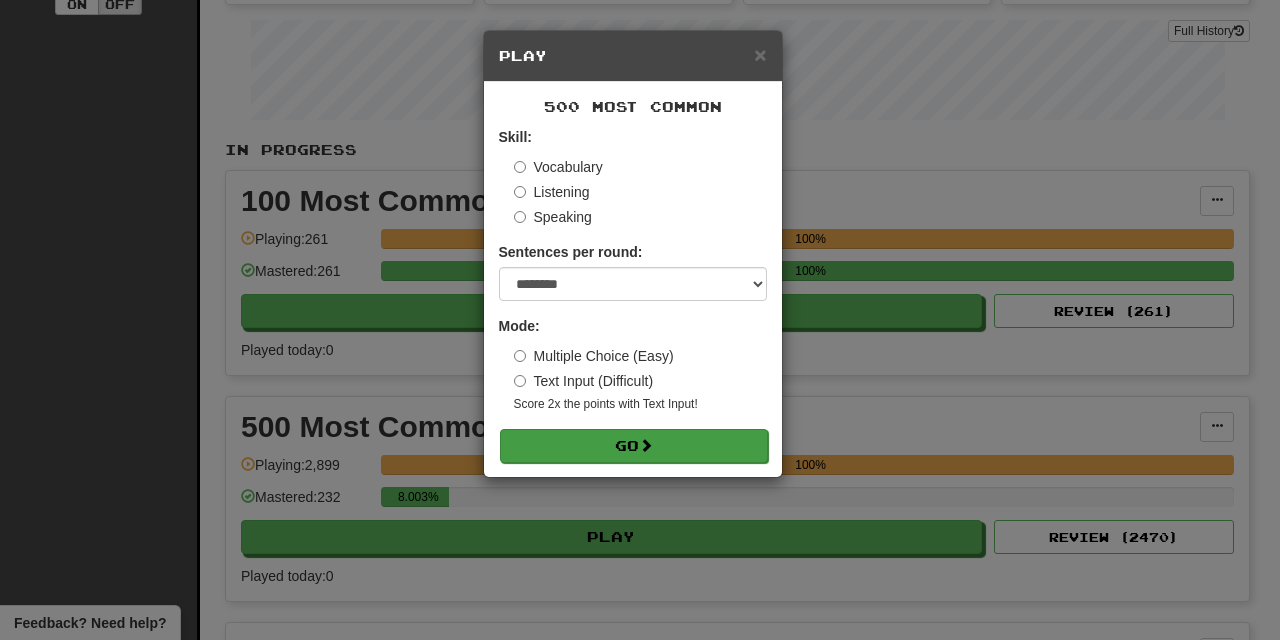 click on "Go" at bounding box center (634, 446) 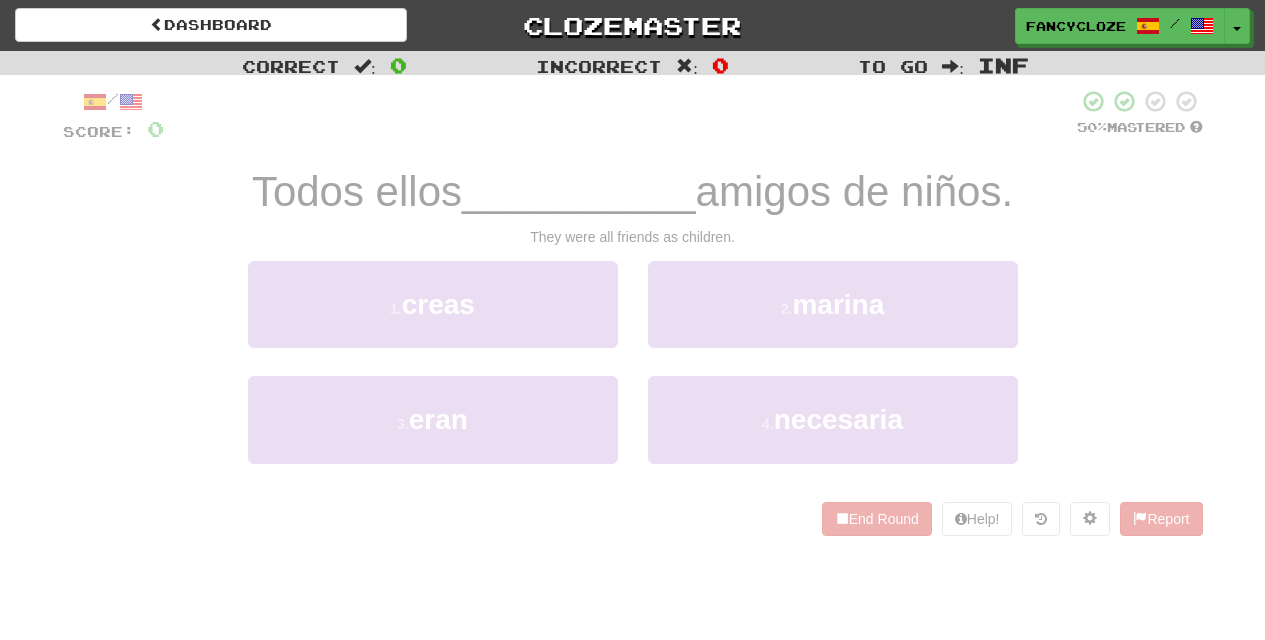scroll, scrollTop: 0, scrollLeft: 0, axis: both 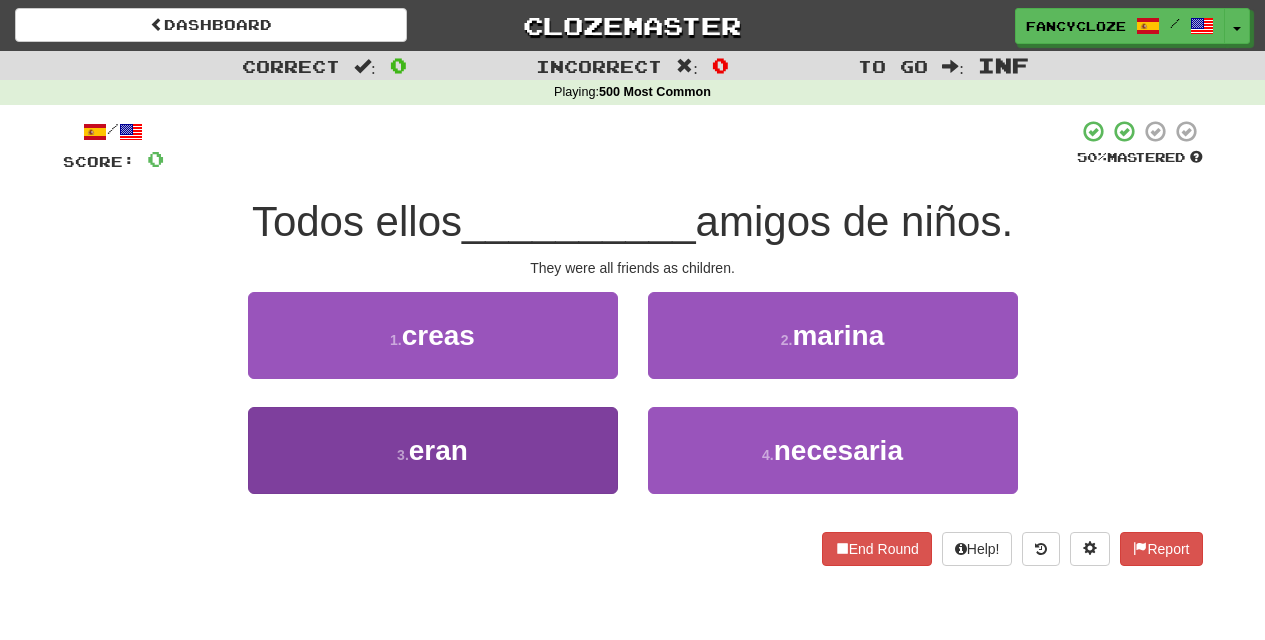 click on "[NUMBER]" at bounding box center [433, 450] 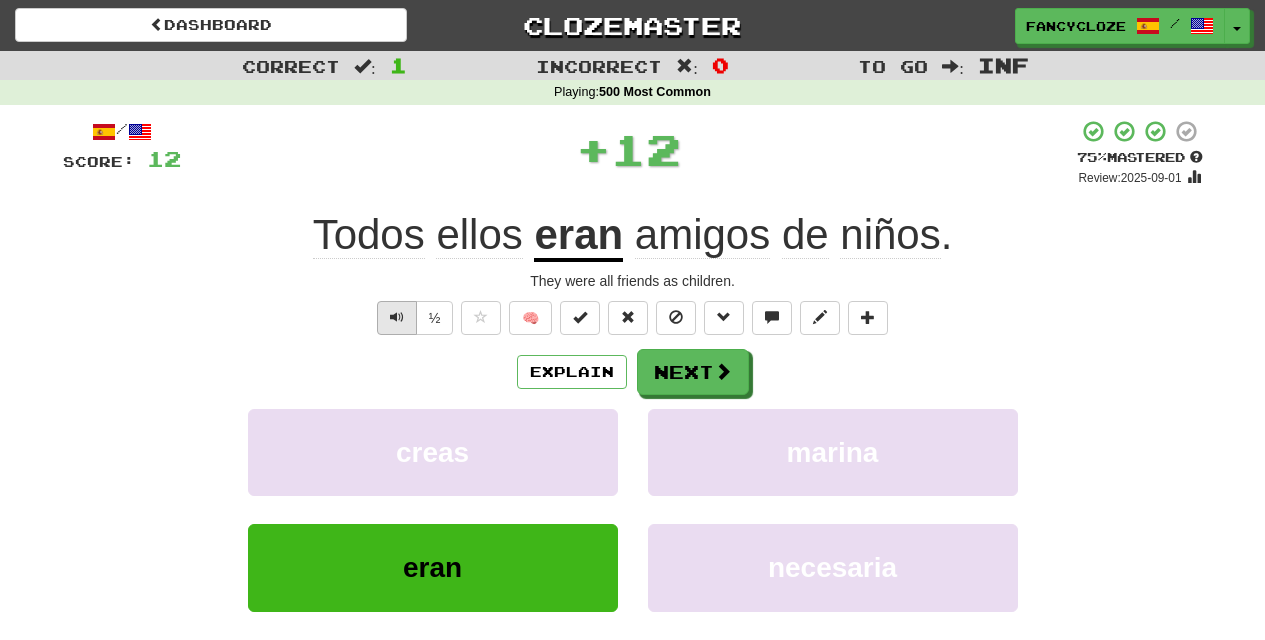 click at bounding box center (397, 318) 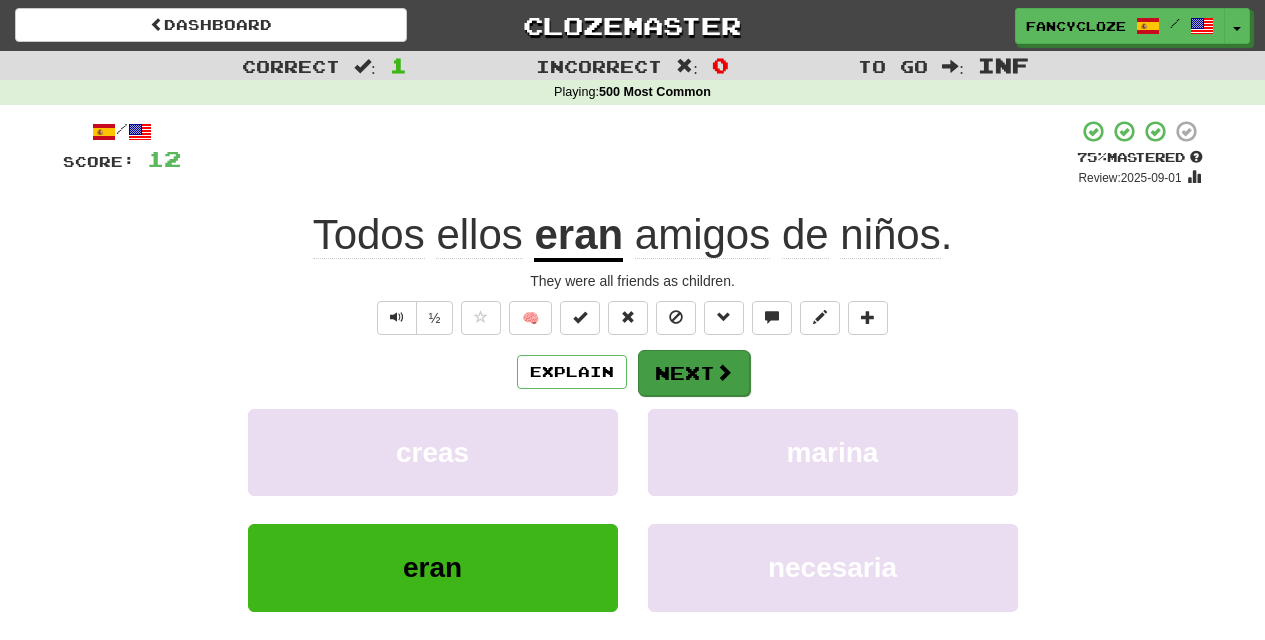 click on "Next" at bounding box center (694, 373) 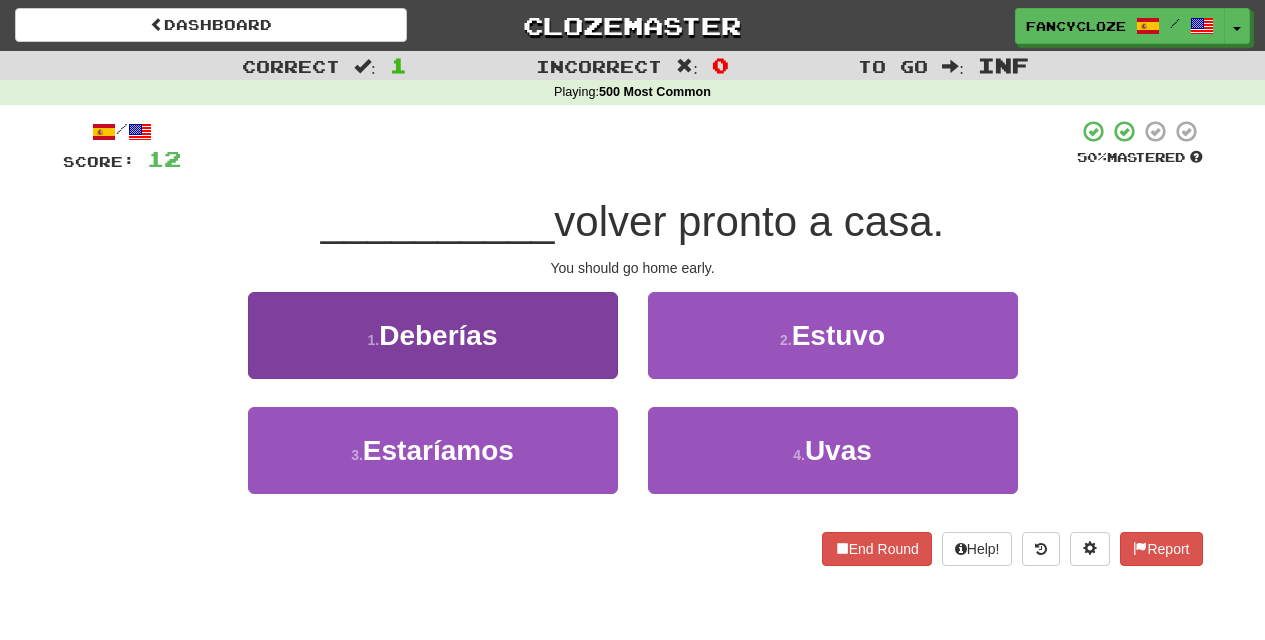 click on "Deberías" at bounding box center (438, 335) 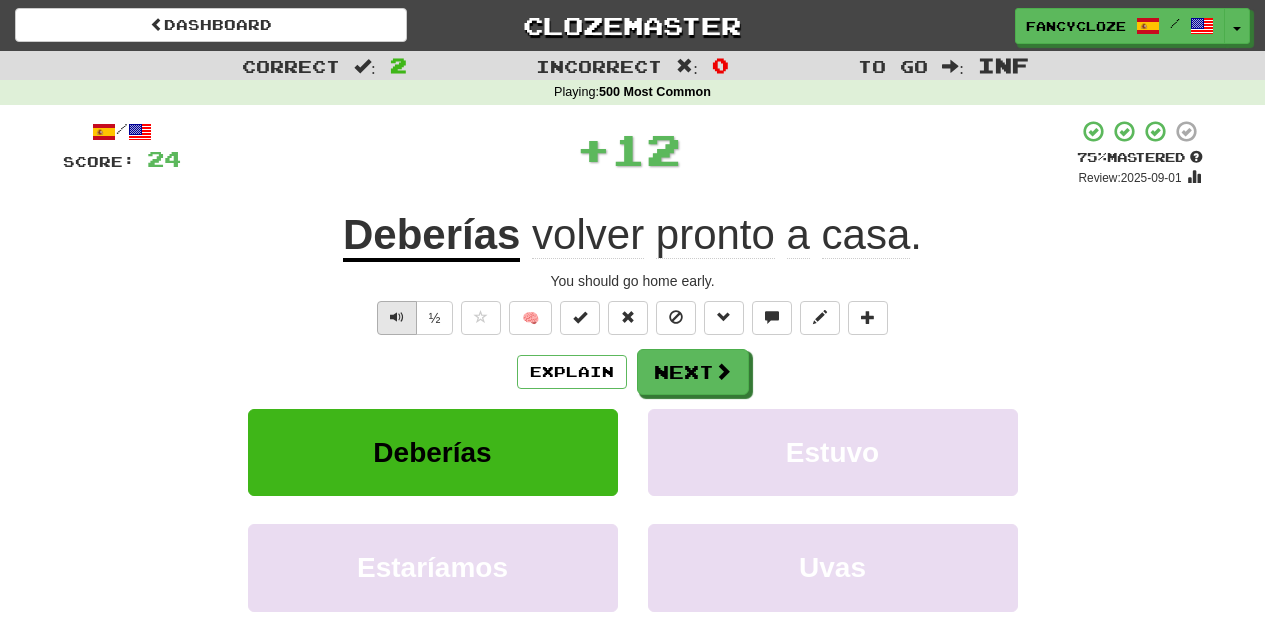 click at bounding box center [397, 317] 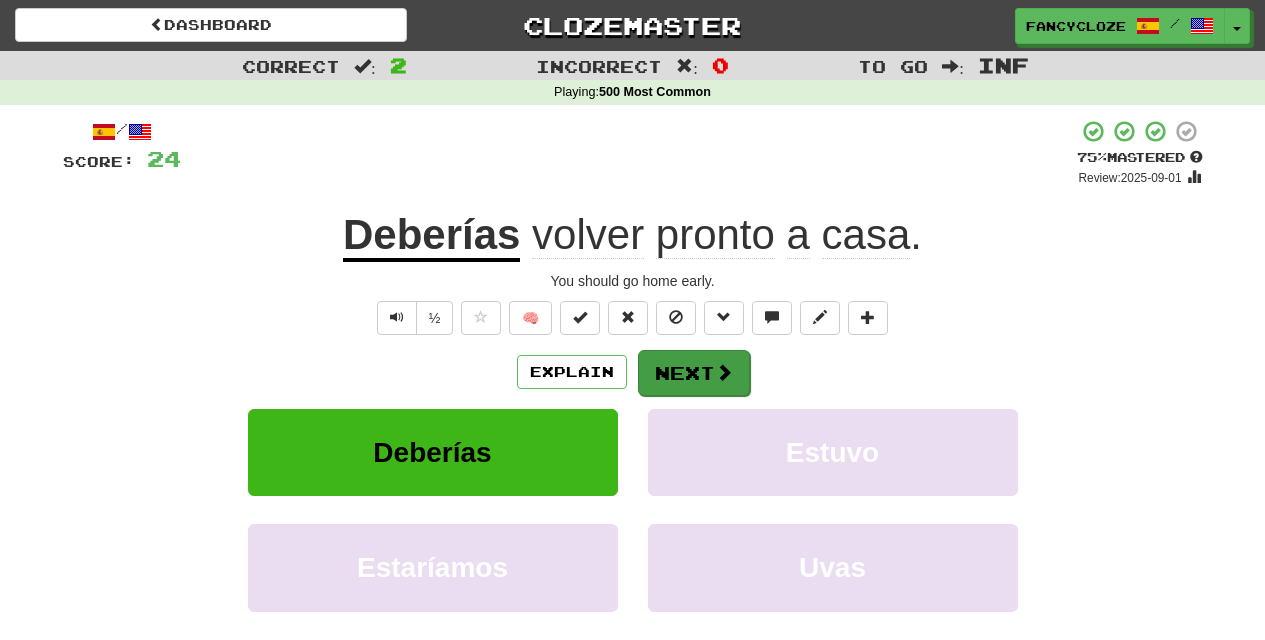 click on "Next" at bounding box center [694, 373] 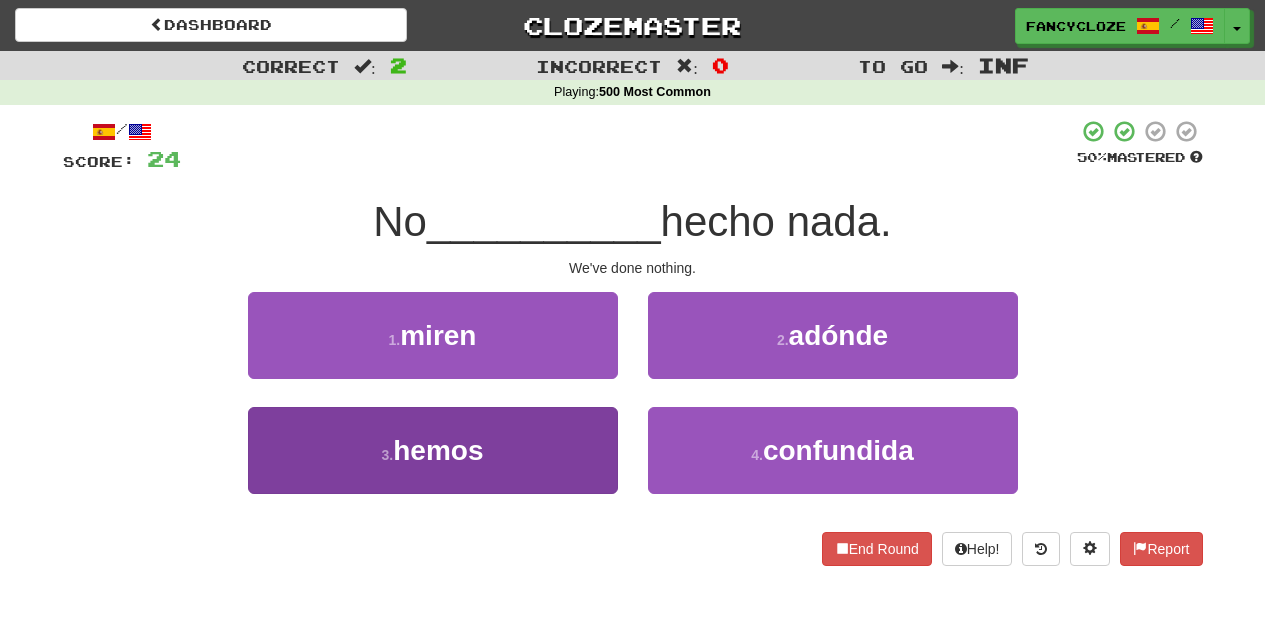 click on "3 .  hemos" at bounding box center (433, 450) 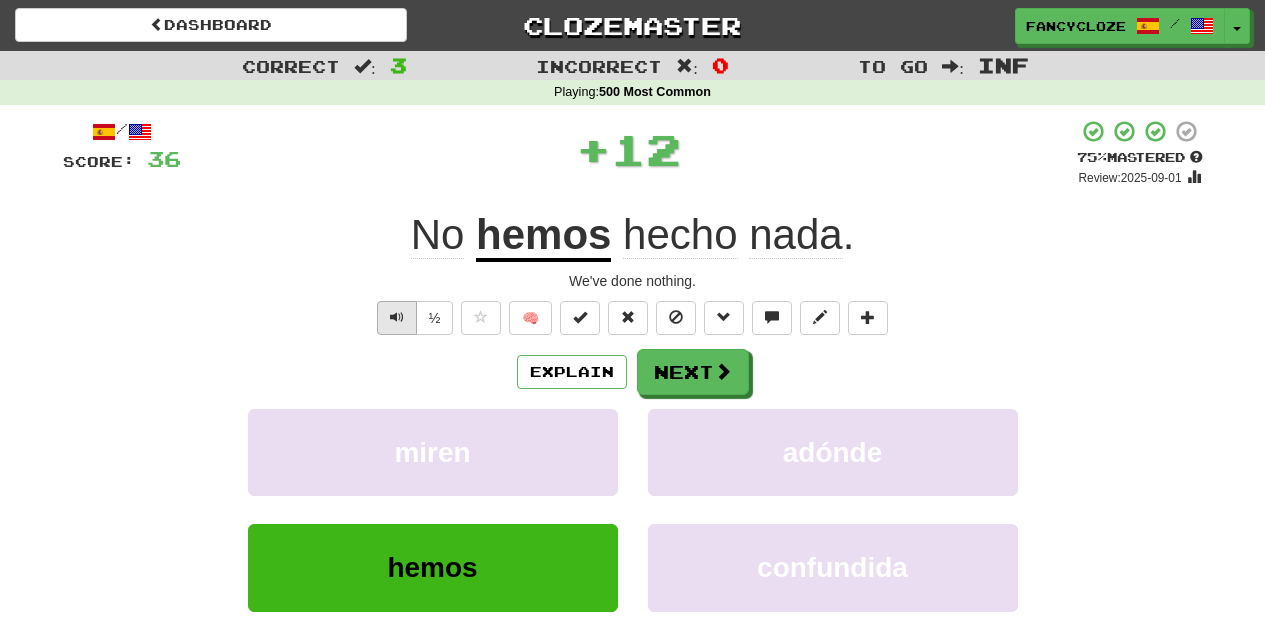 click at bounding box center [397, 317] 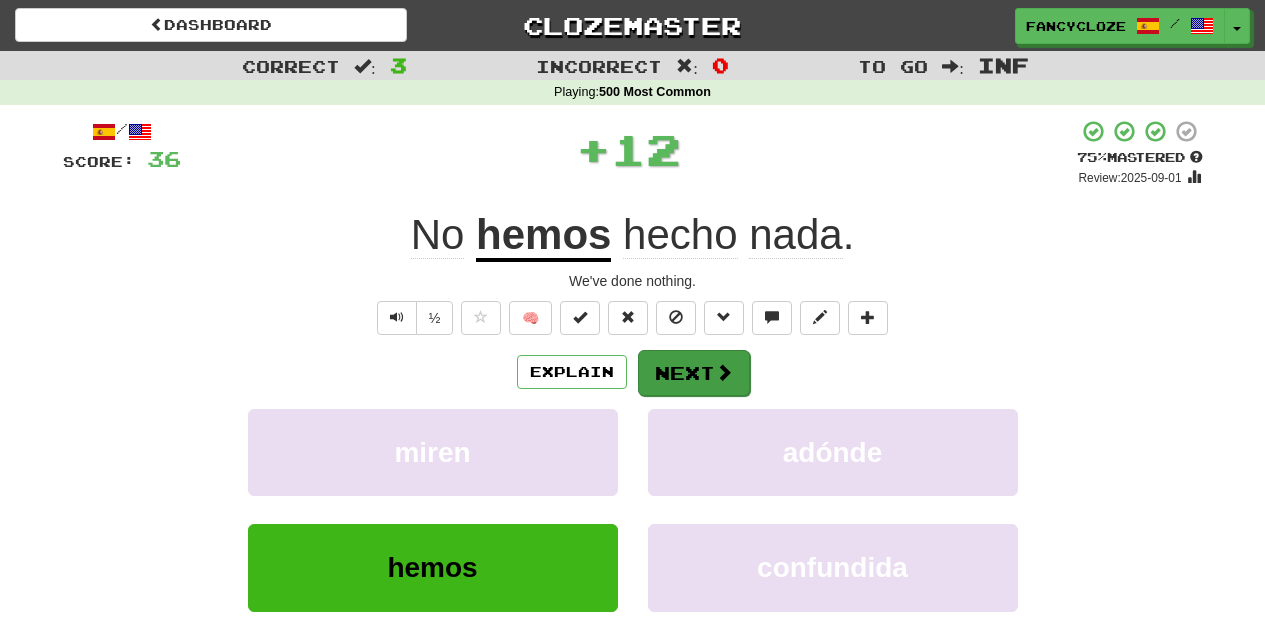 click on "Next" at bounding box center (694, 373) 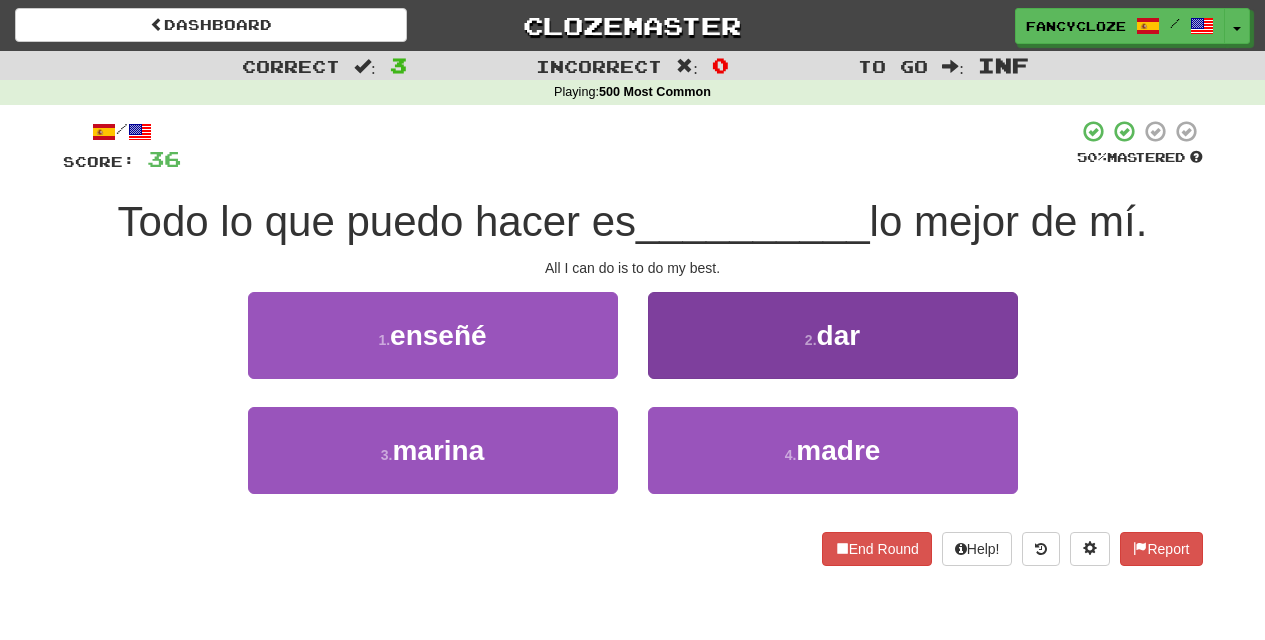 click on "2 .  dar" at bounding box center [833, 335] 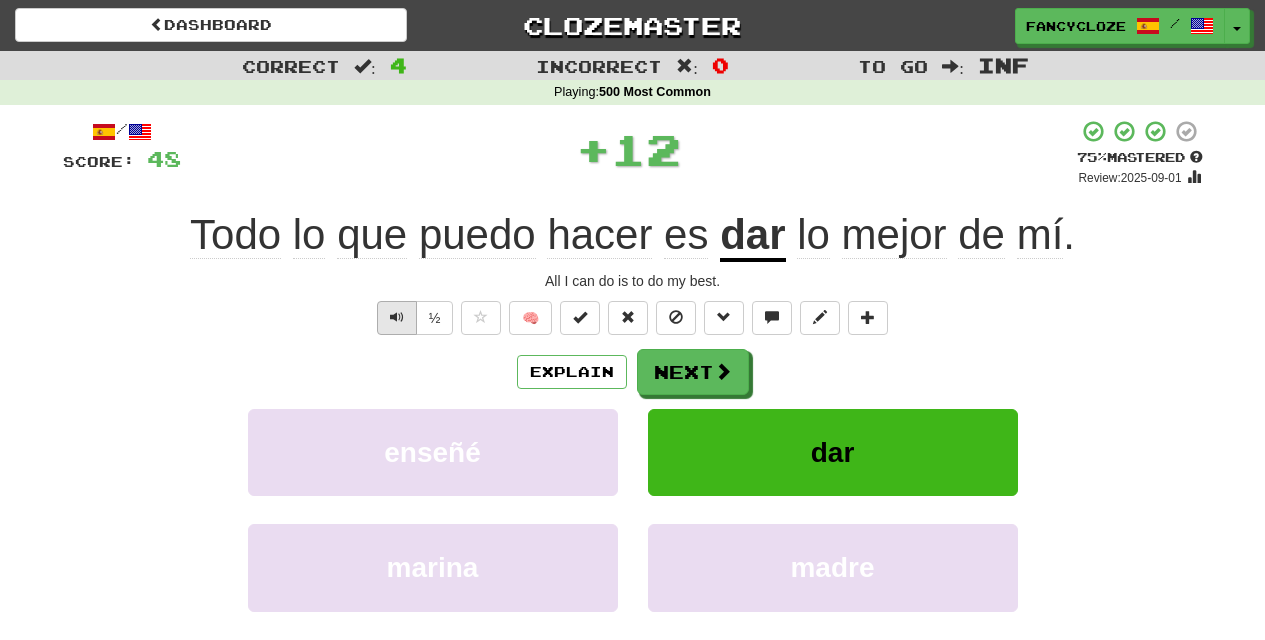 click at bounding box center (397, 318) 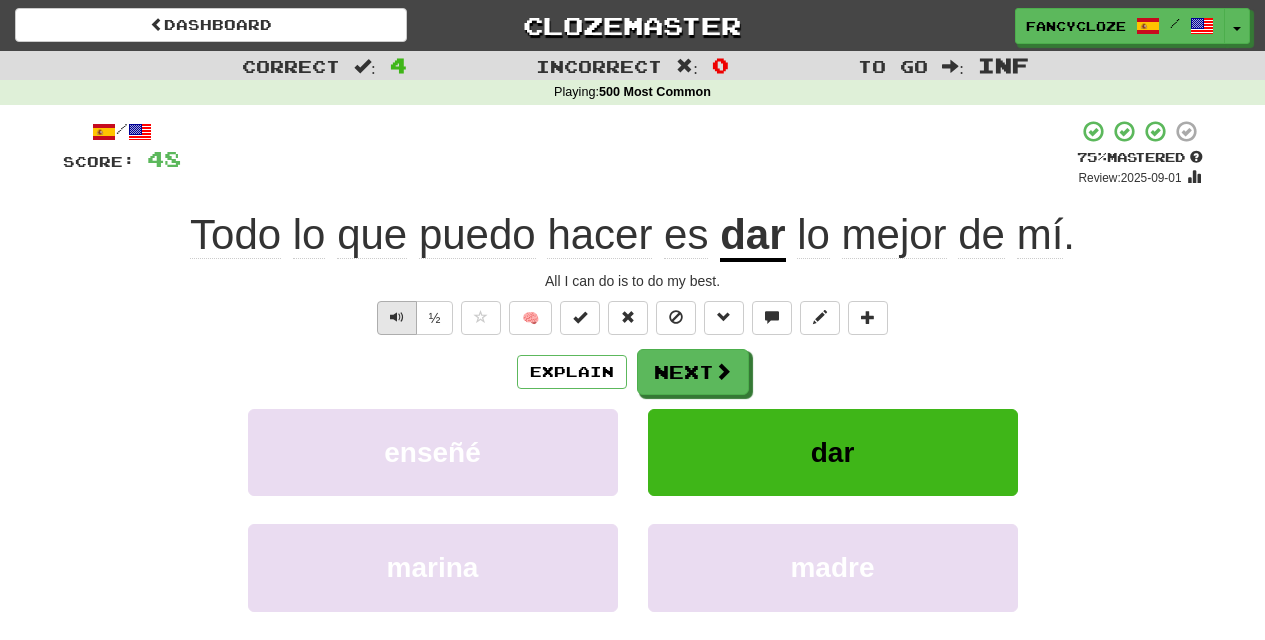 click at bounding box center [397, 318] 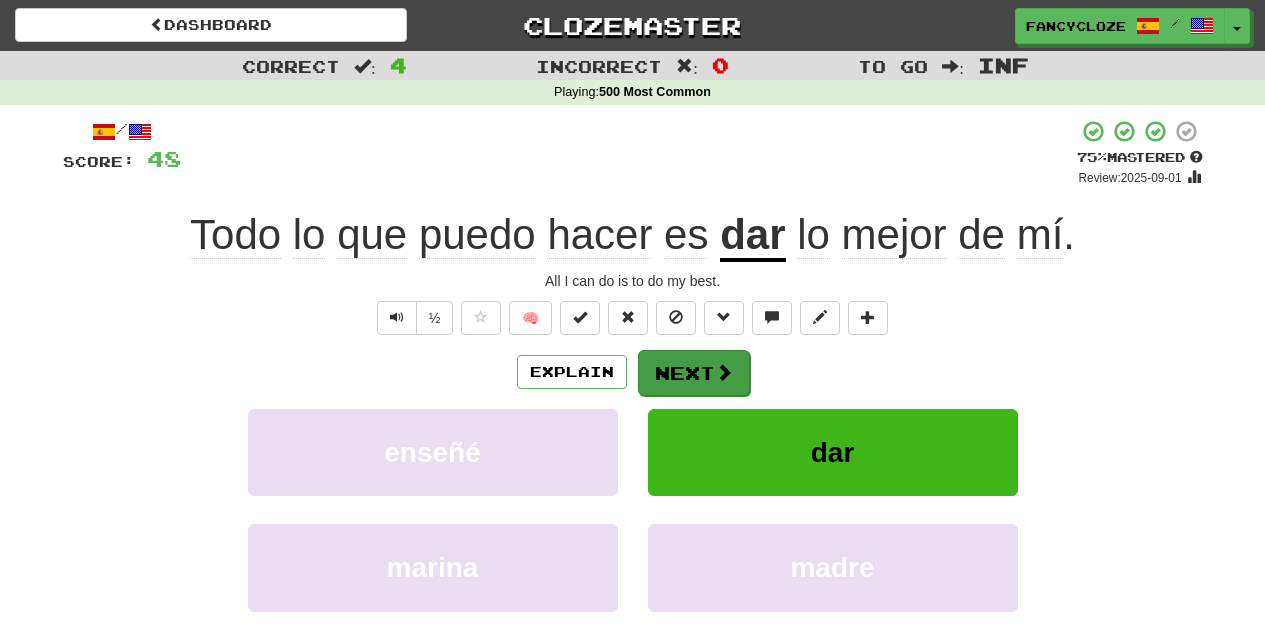 click on "Next" at bounding box center [694, 373] 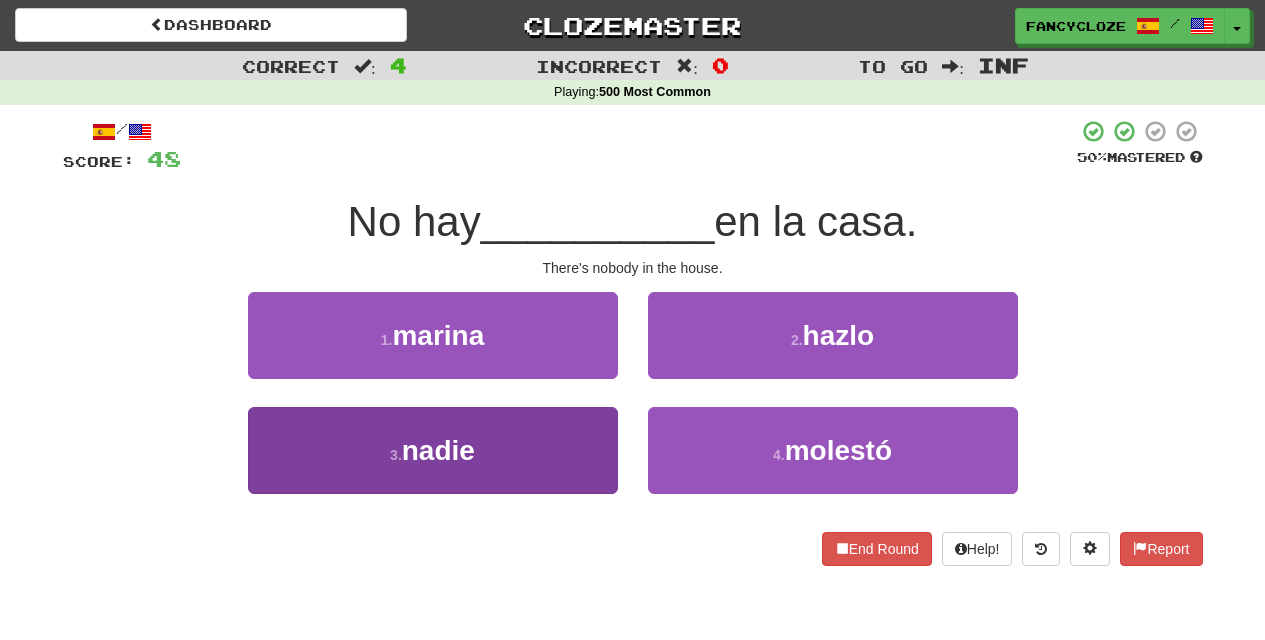 click on "3 .  nadie" at bounding box center (433, 450) 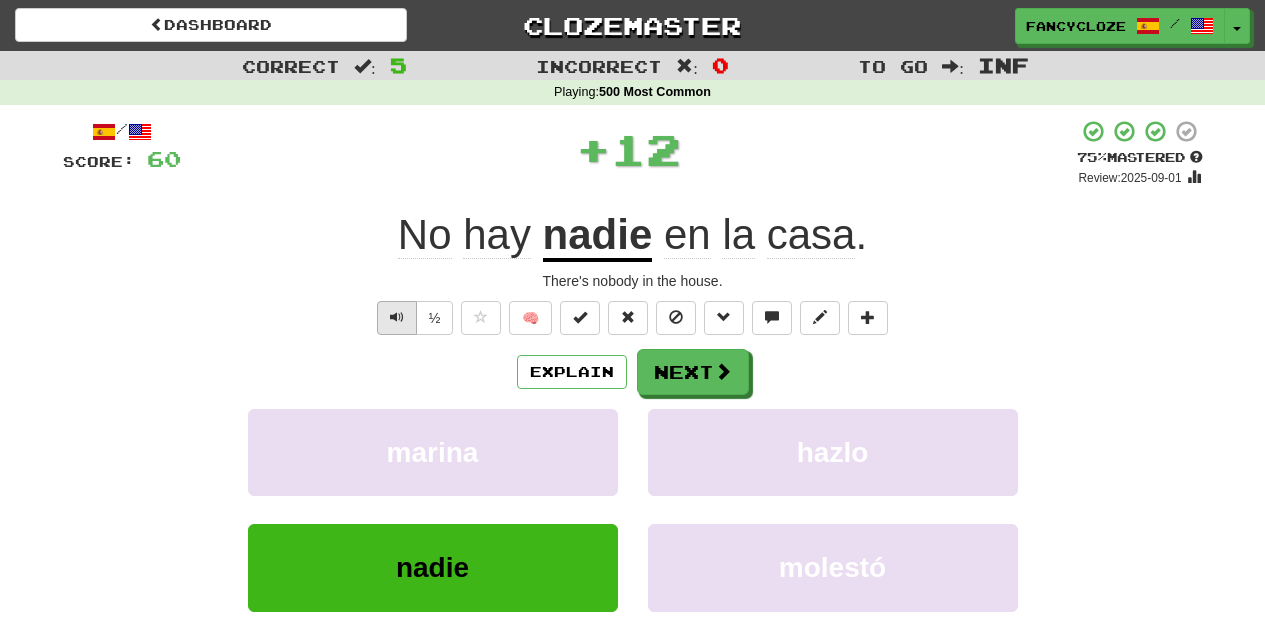 click at bounding box center (397, 317) 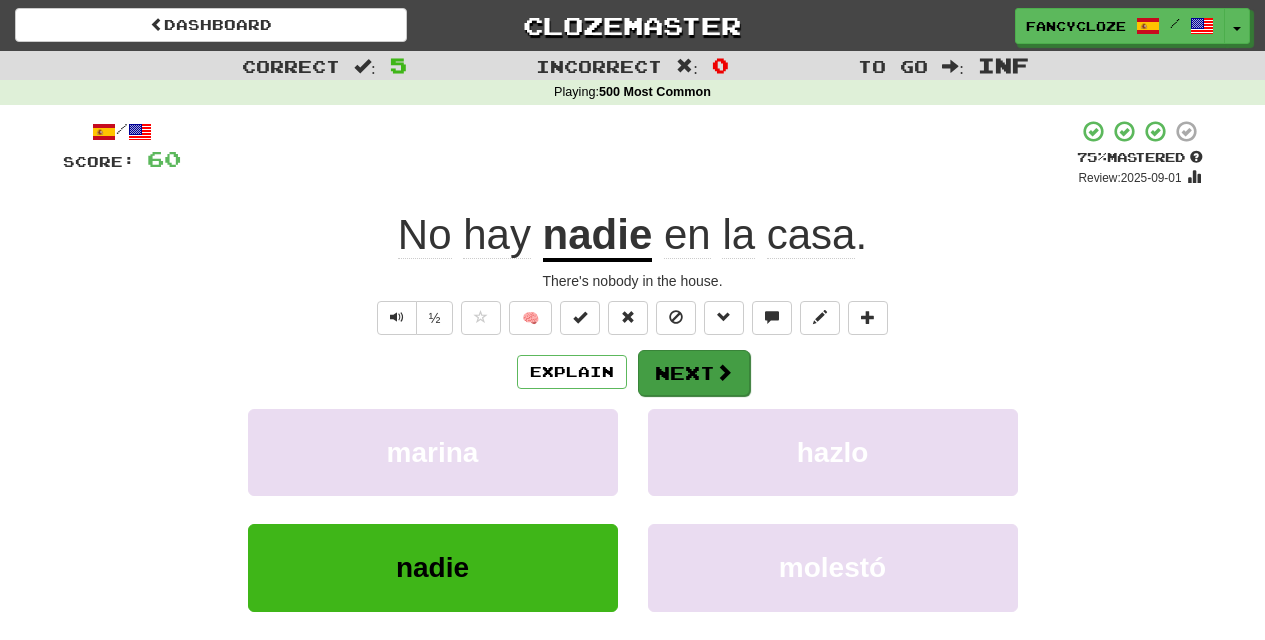 click on "Next" at bounding box center [694, 373] 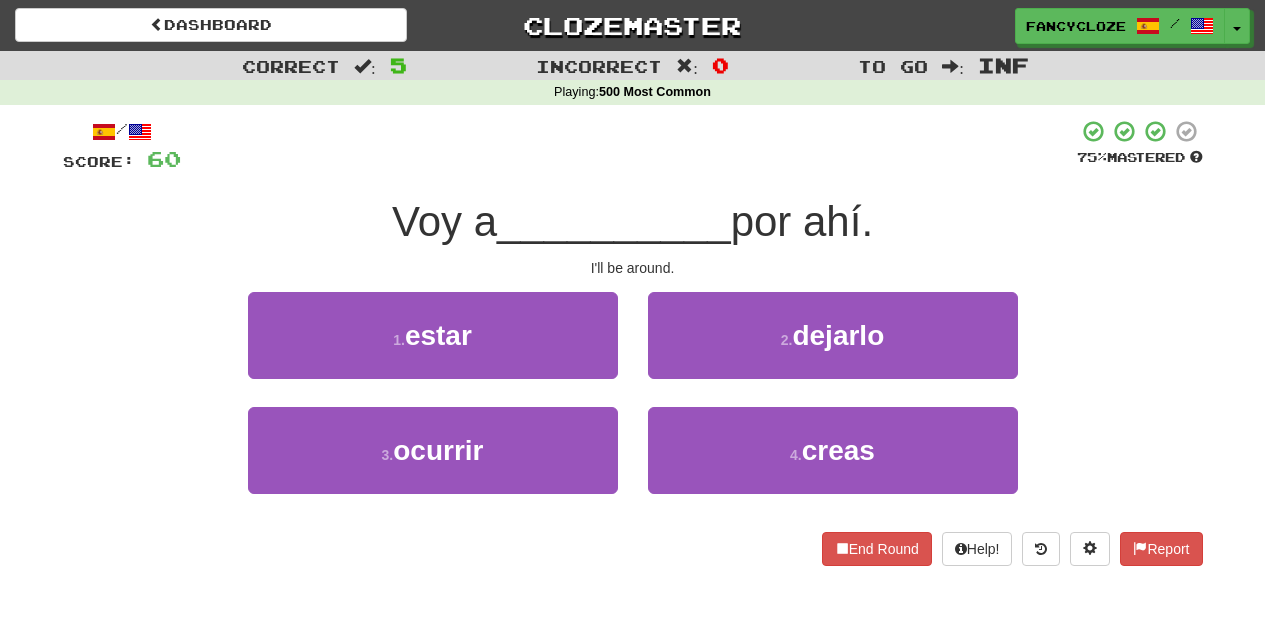 click on "estar" at bounding box center (438, 335) 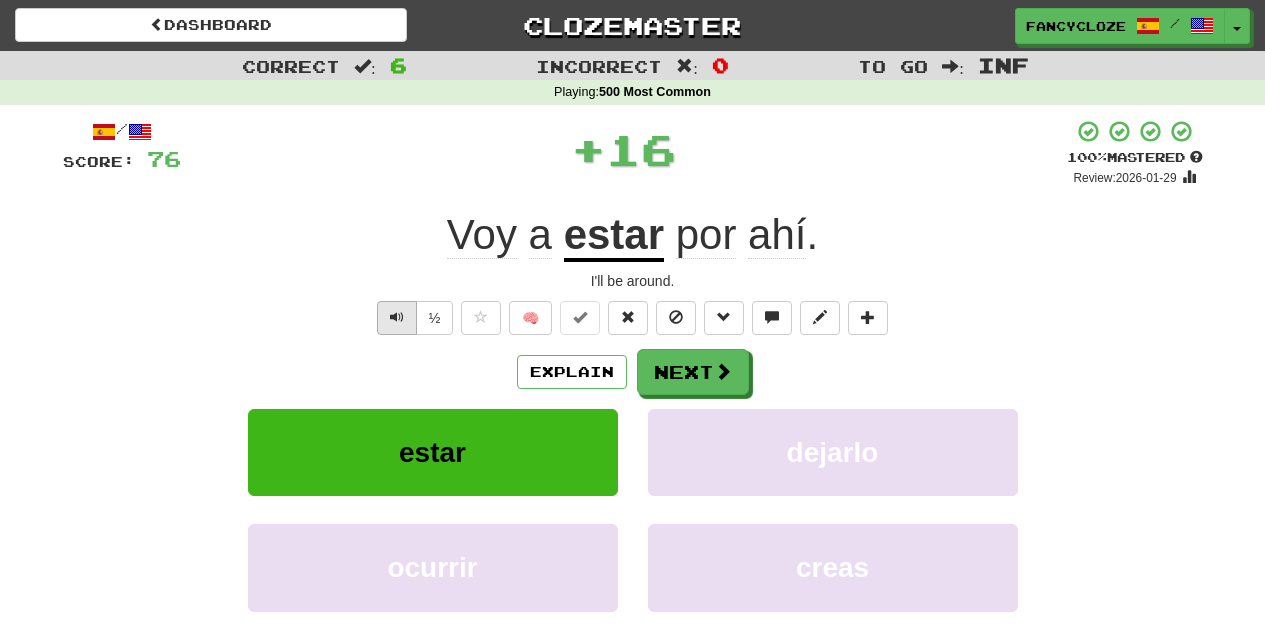 click at bounding box center (397, 317) 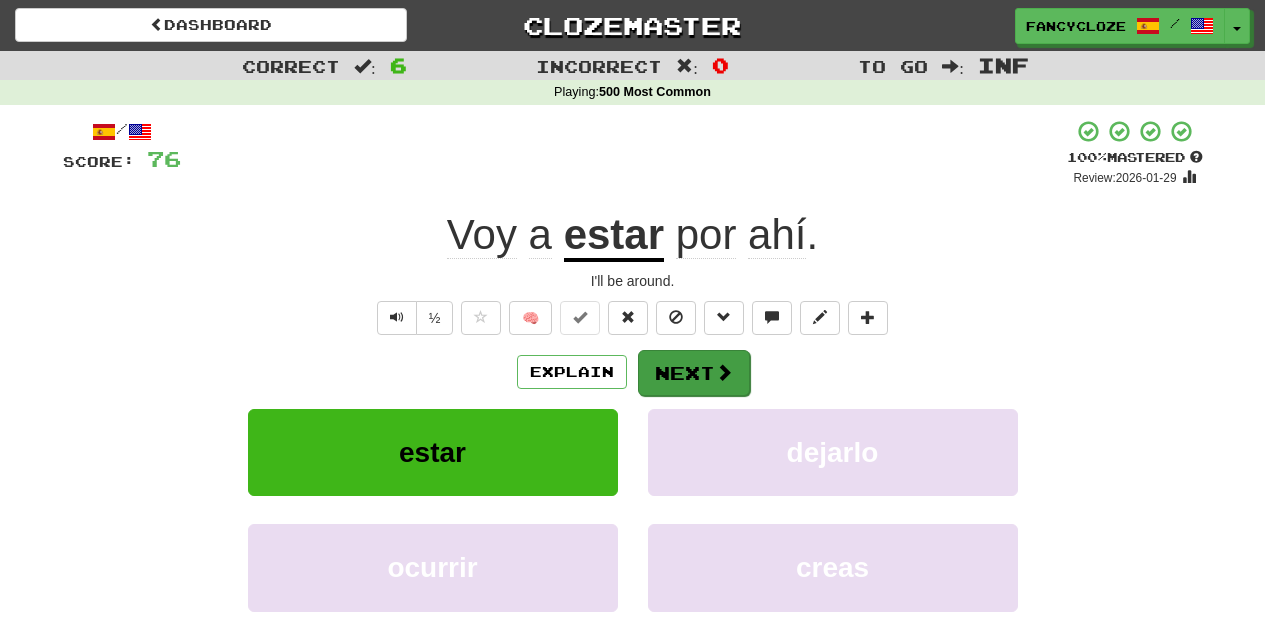 click on "Next" at bounding box center [694, 373] 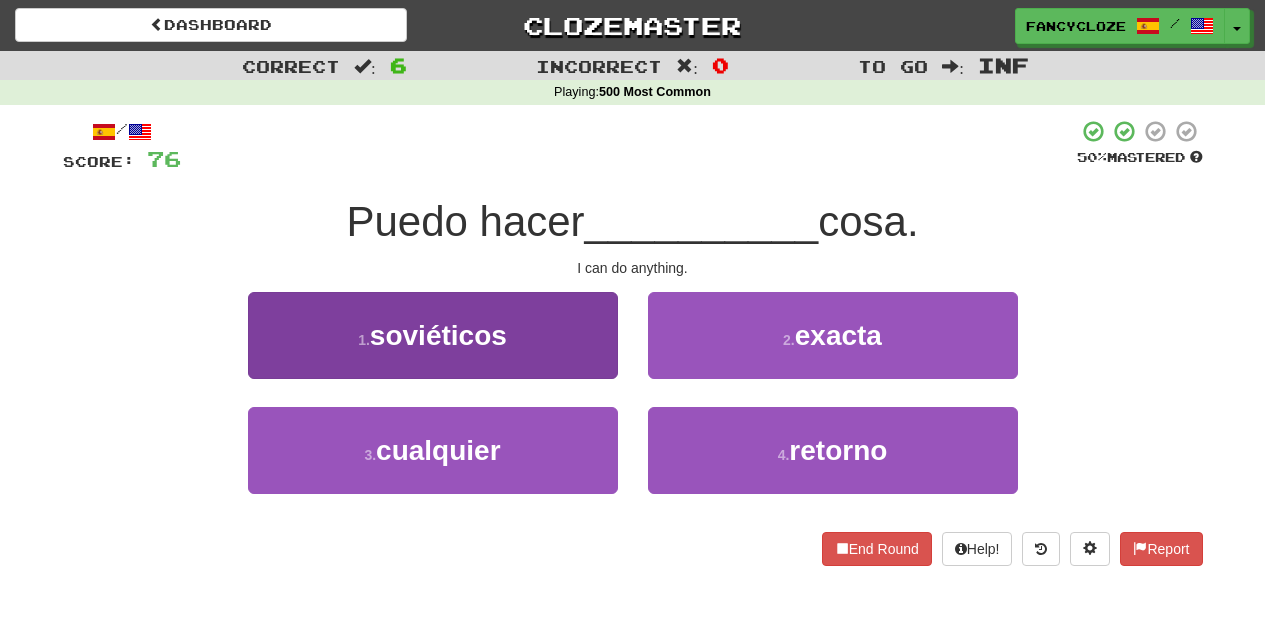 click on "3 .  cualquier" at bounding box center [433, 450] 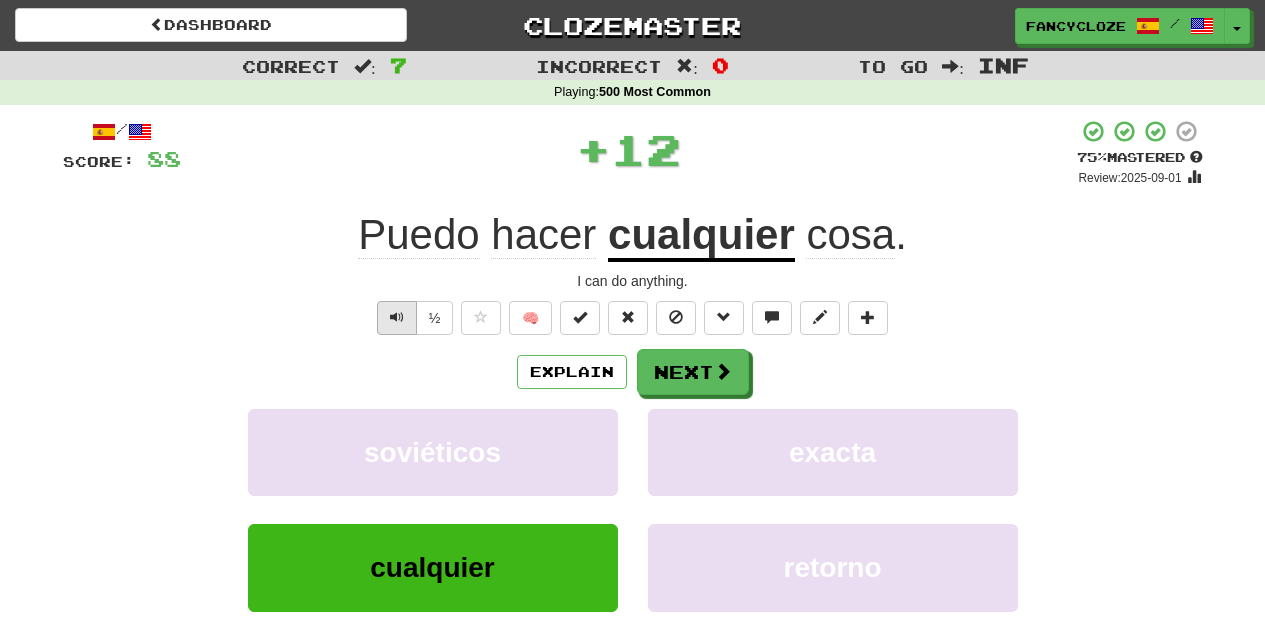 click at bounding box center (397, 317) 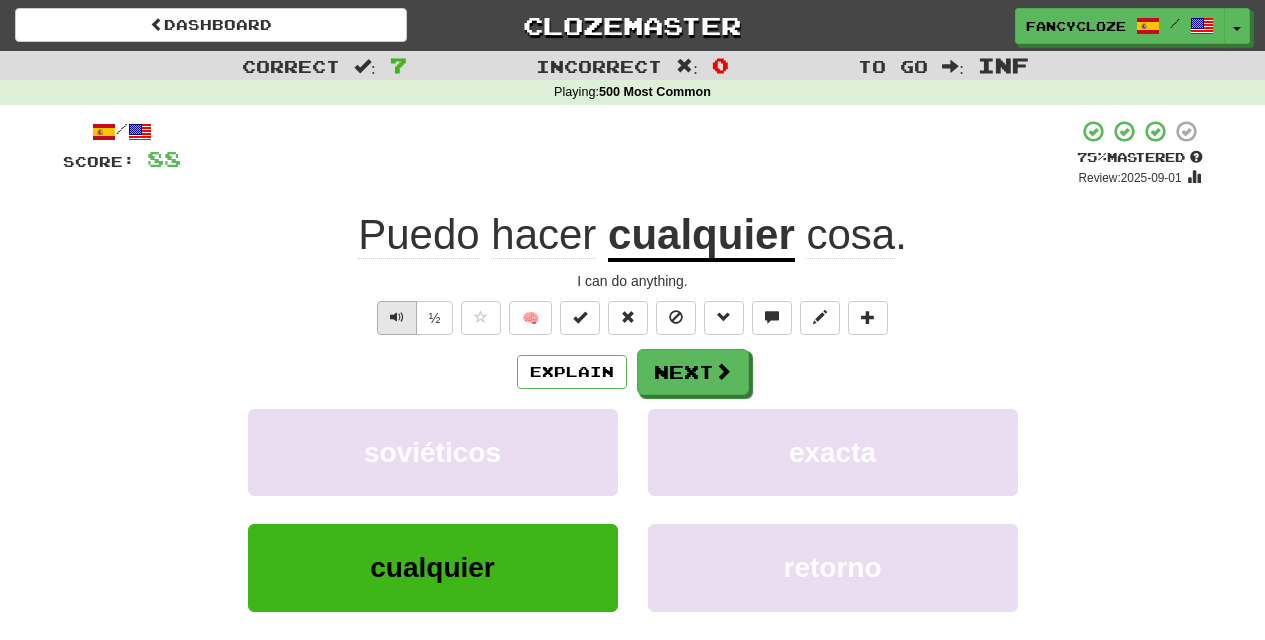 click at bounding box center [397, 317] 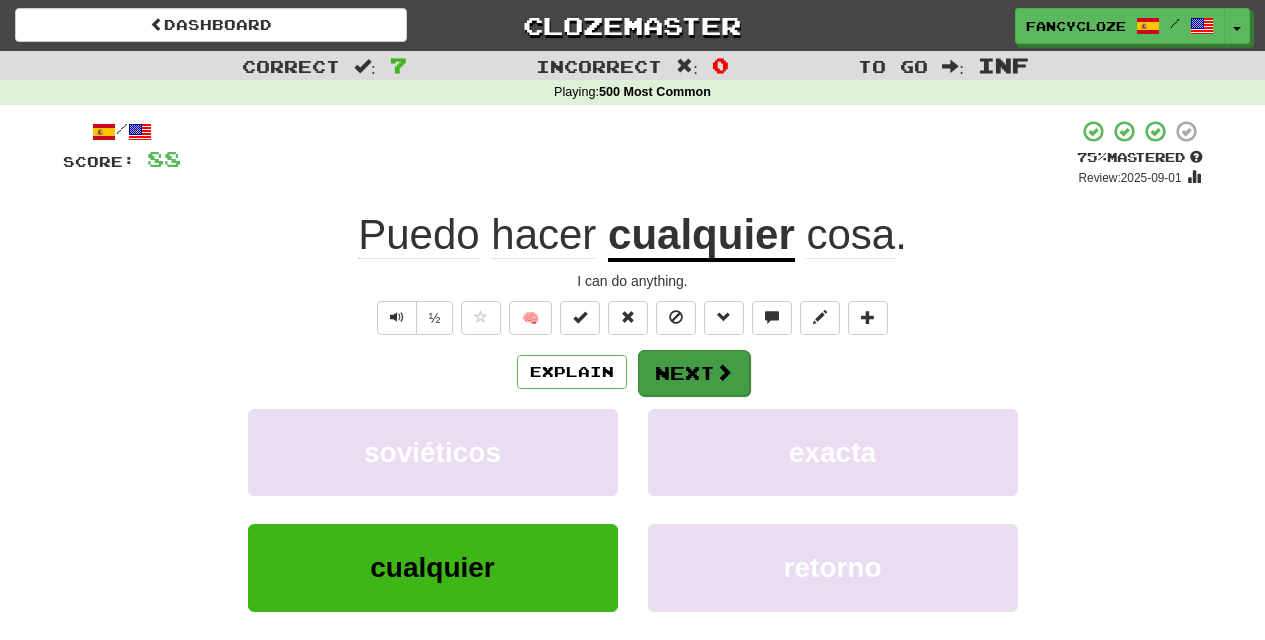 click on "Next" at bounding box center [694, 373] 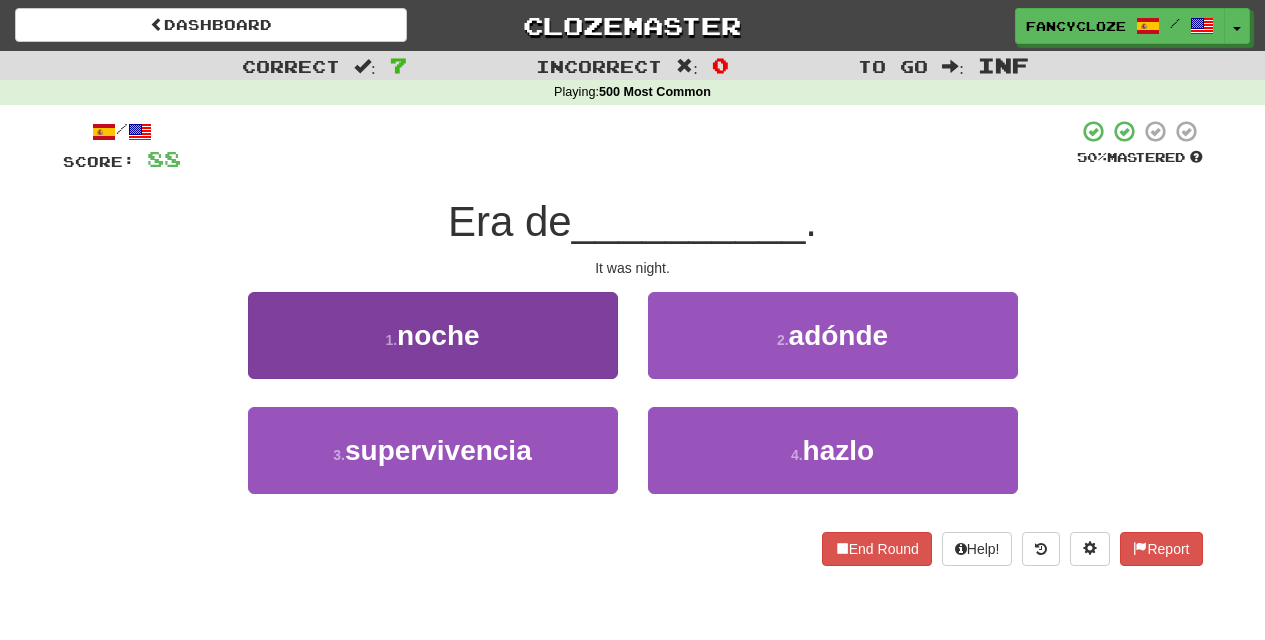 click on "noche" at bounding box center (438, 335) 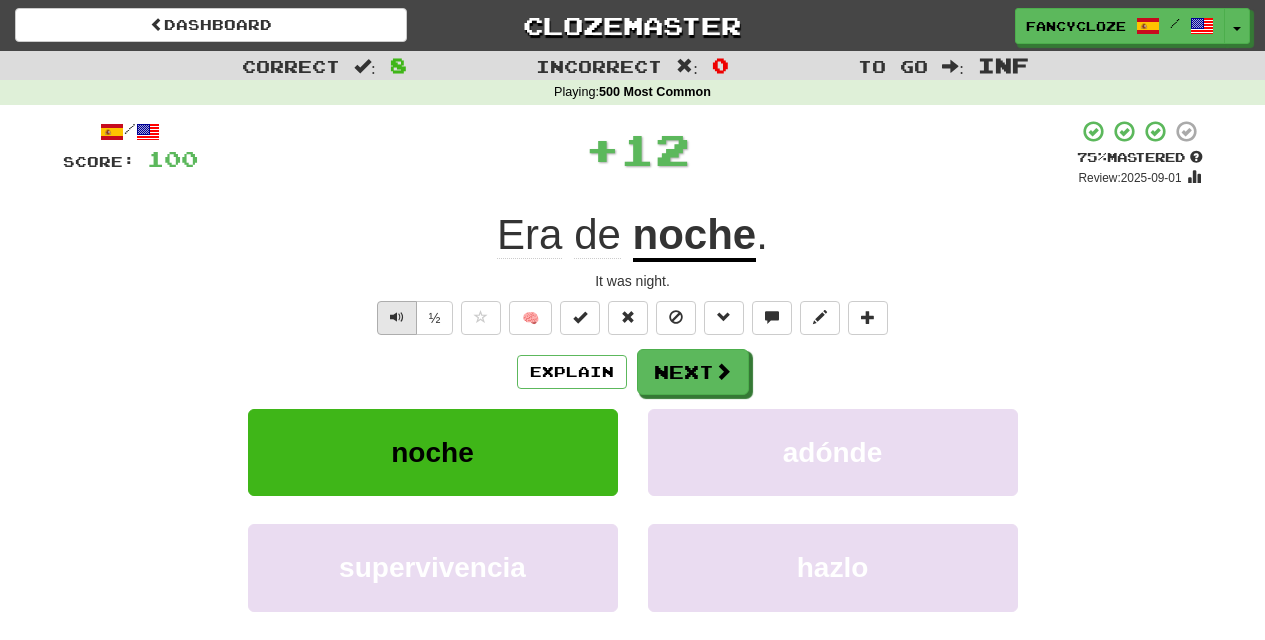 click at bounding box center (397, 318) 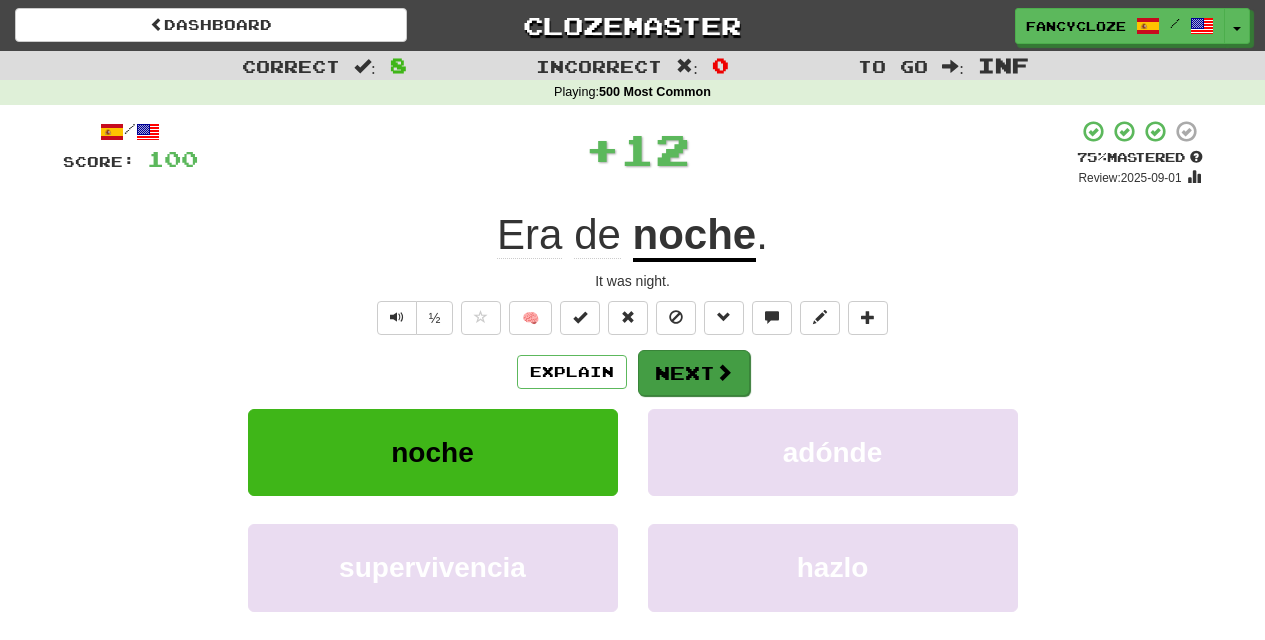 click on "Next" at bounding box center [694, 373] 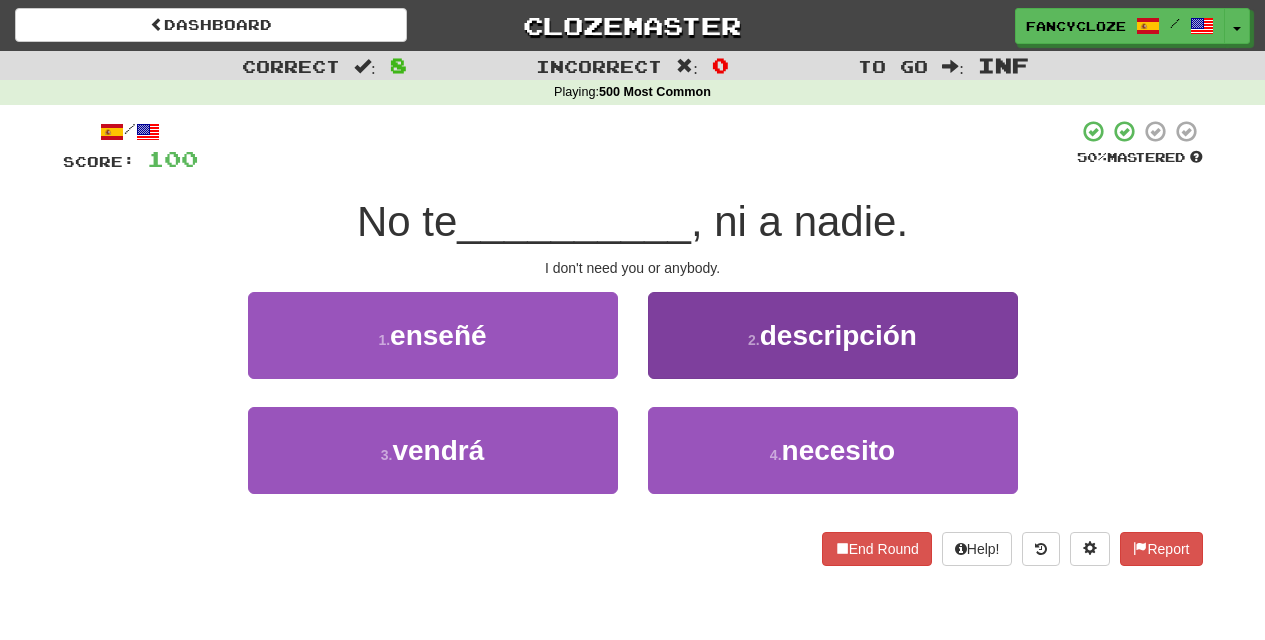 click on "necesito" at bounding box center [839, 450] 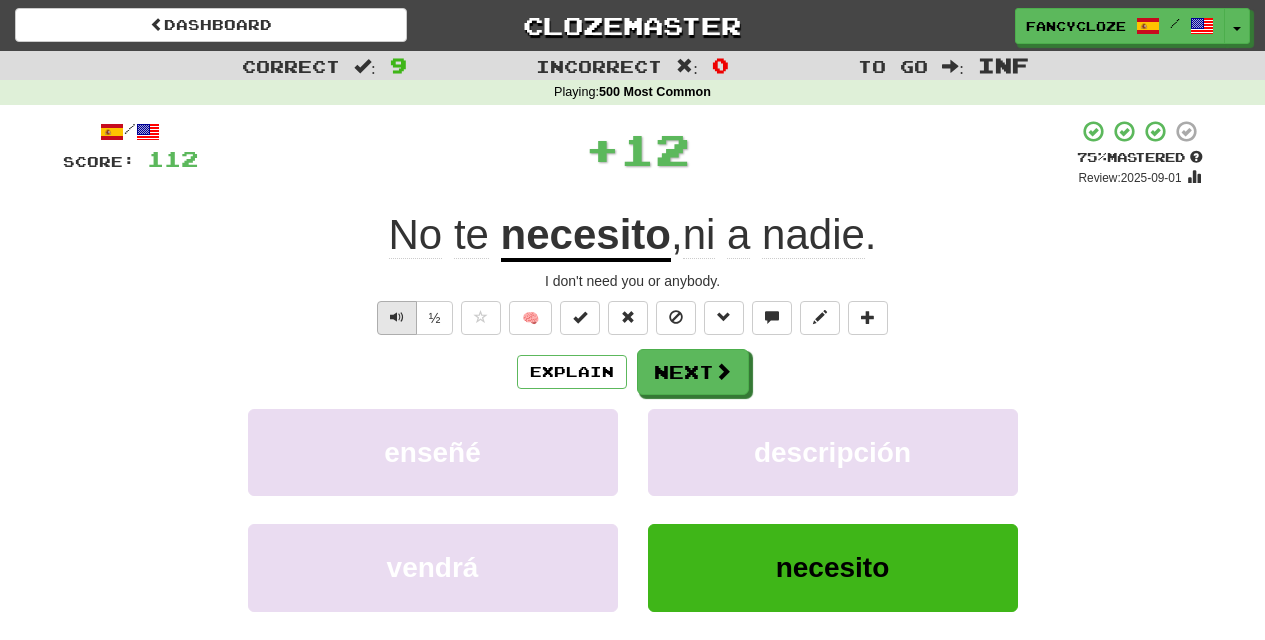 click at bounding box center (397, 318) 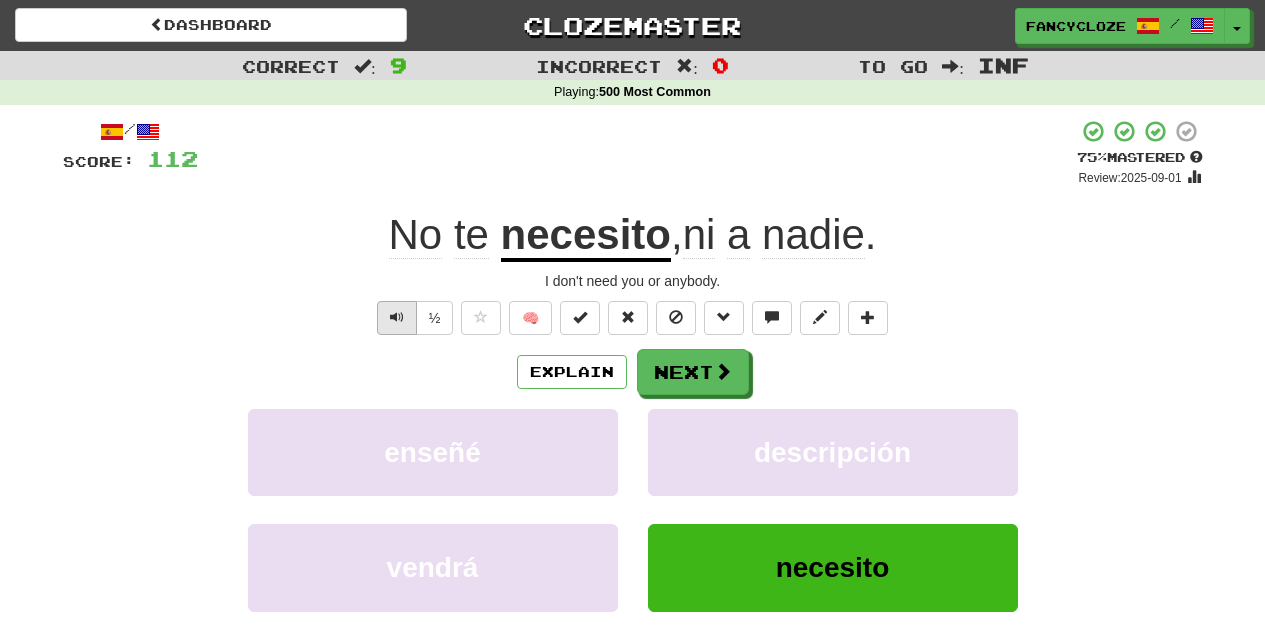 click at bounding box center [397, 318] 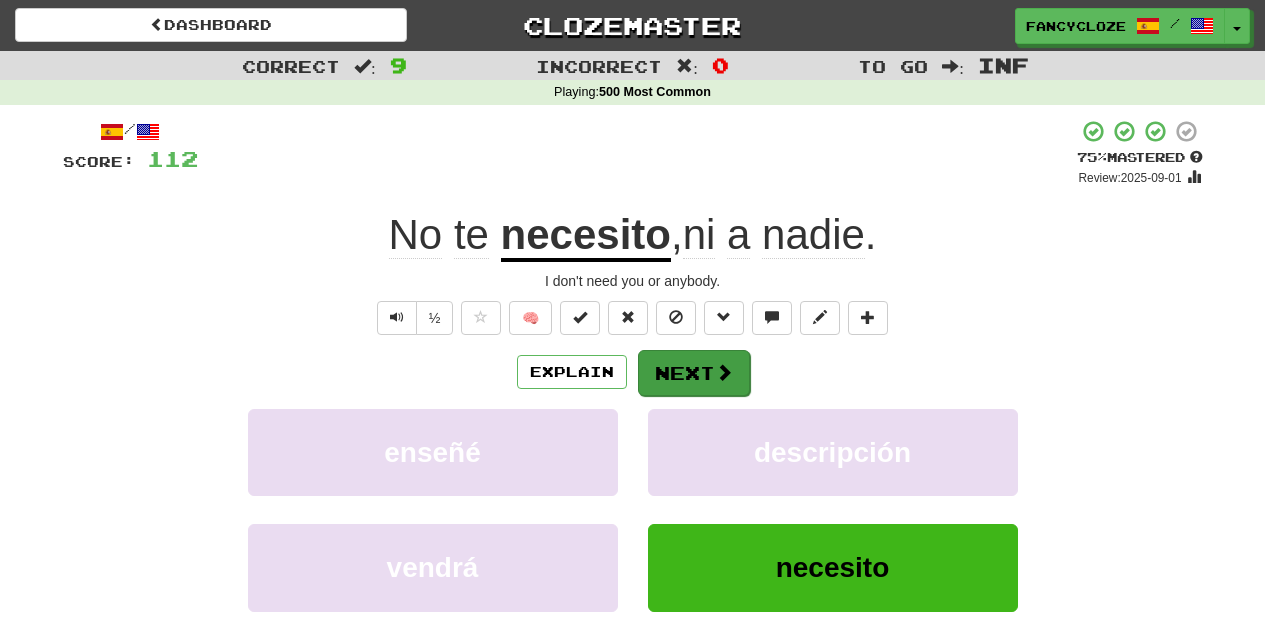 click on "Next" at bounding box center [694, 373] 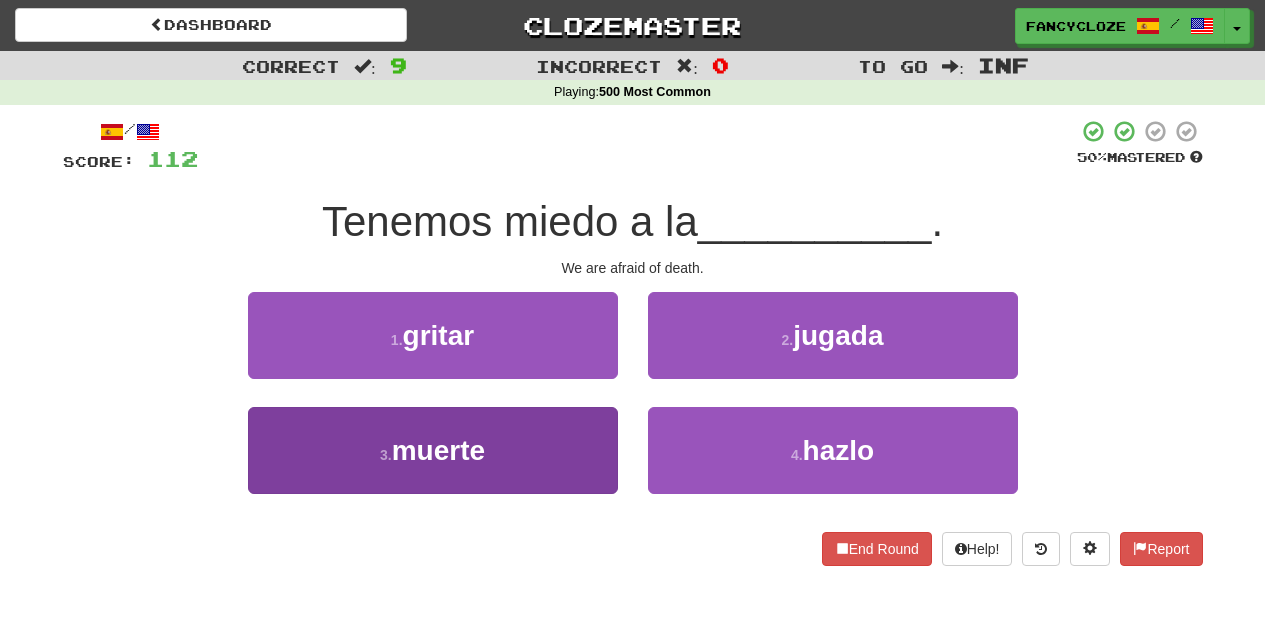 click on "[NUMBER]" at bounding box center (433, 450) 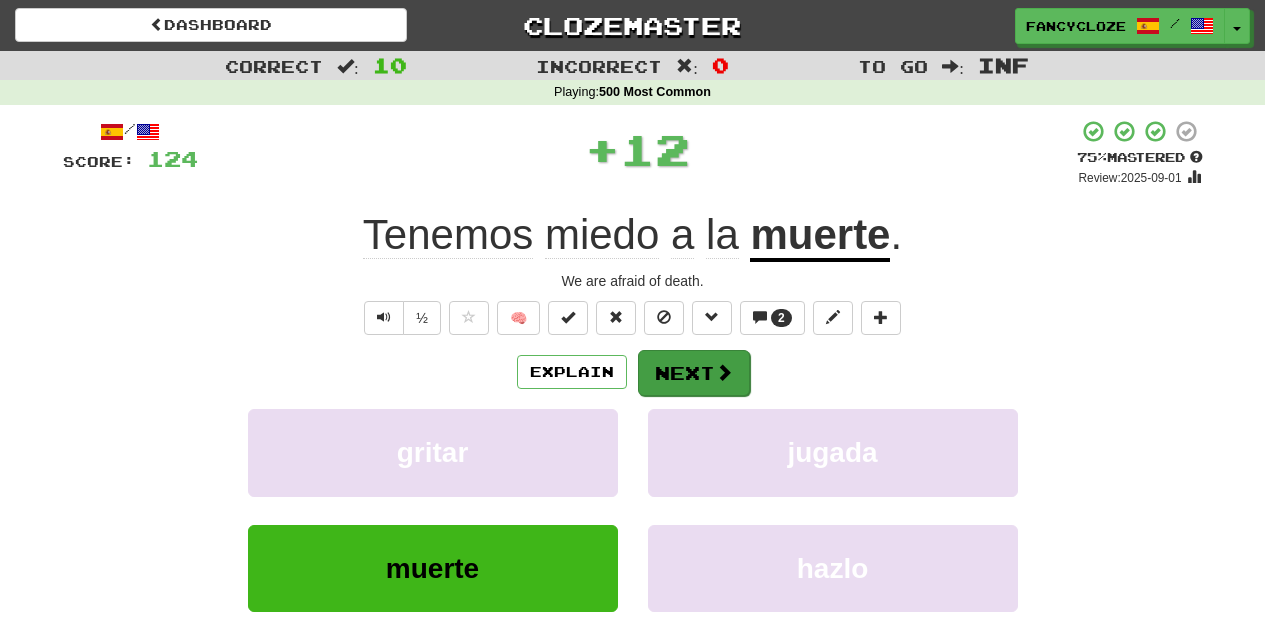 click on "Next" at bounding box center [694, 373] 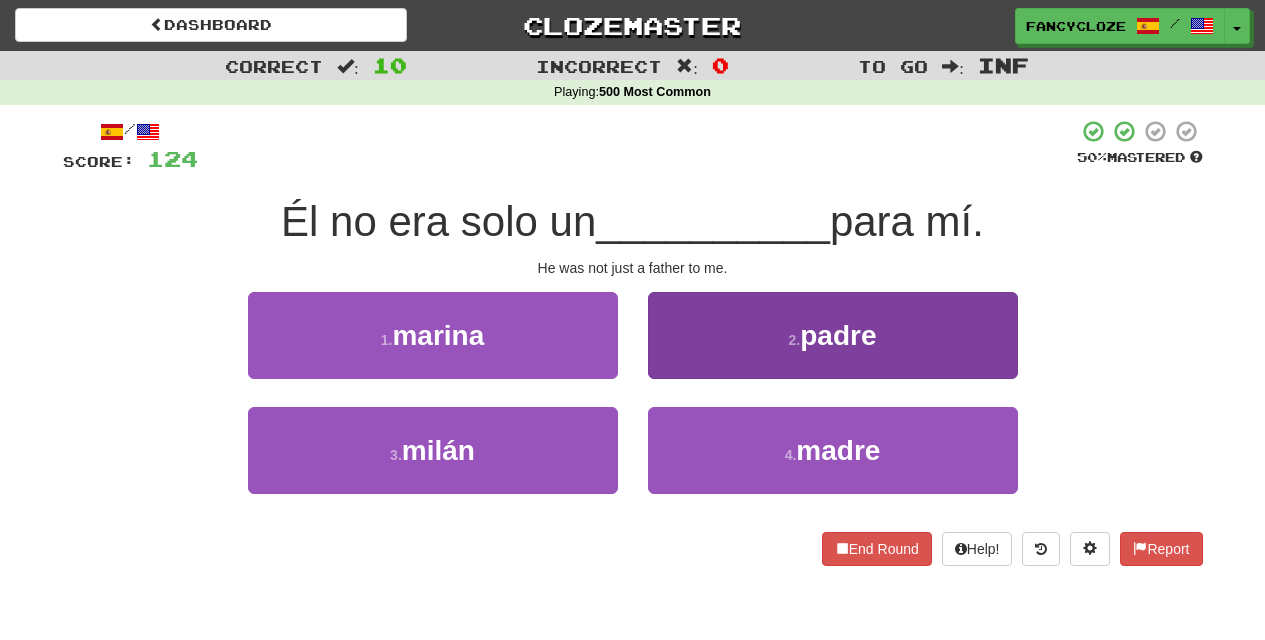click on "2 .  padre" at bounding box center [833, 335] 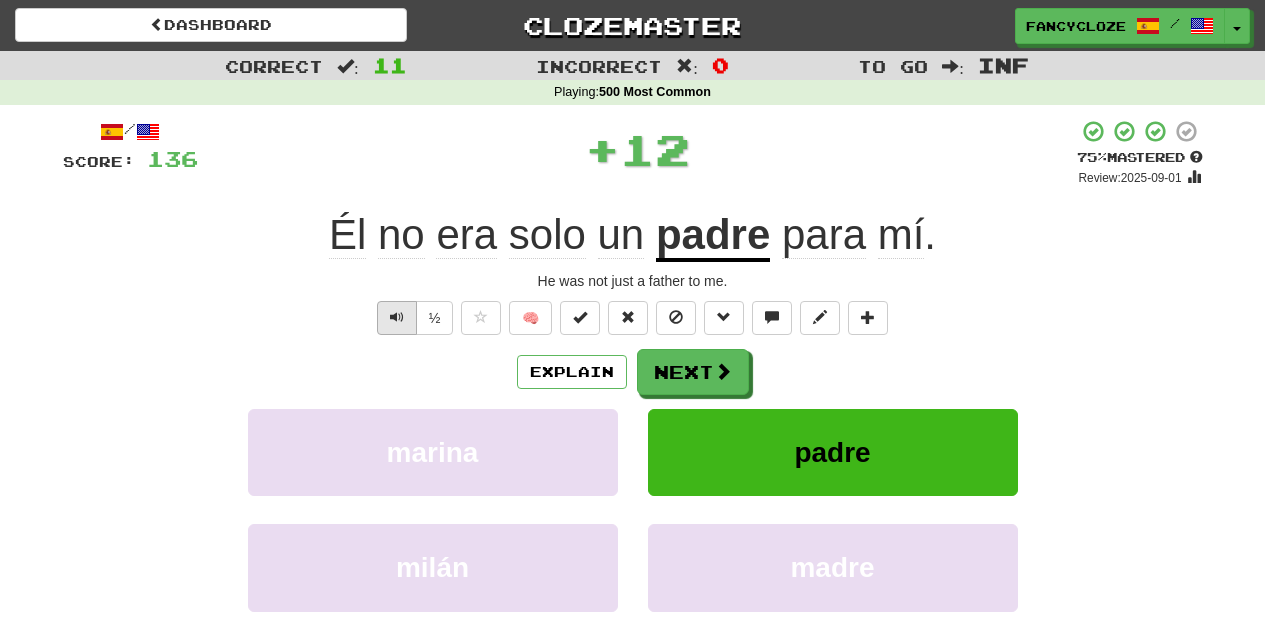 click at bounding box center [397, 317] 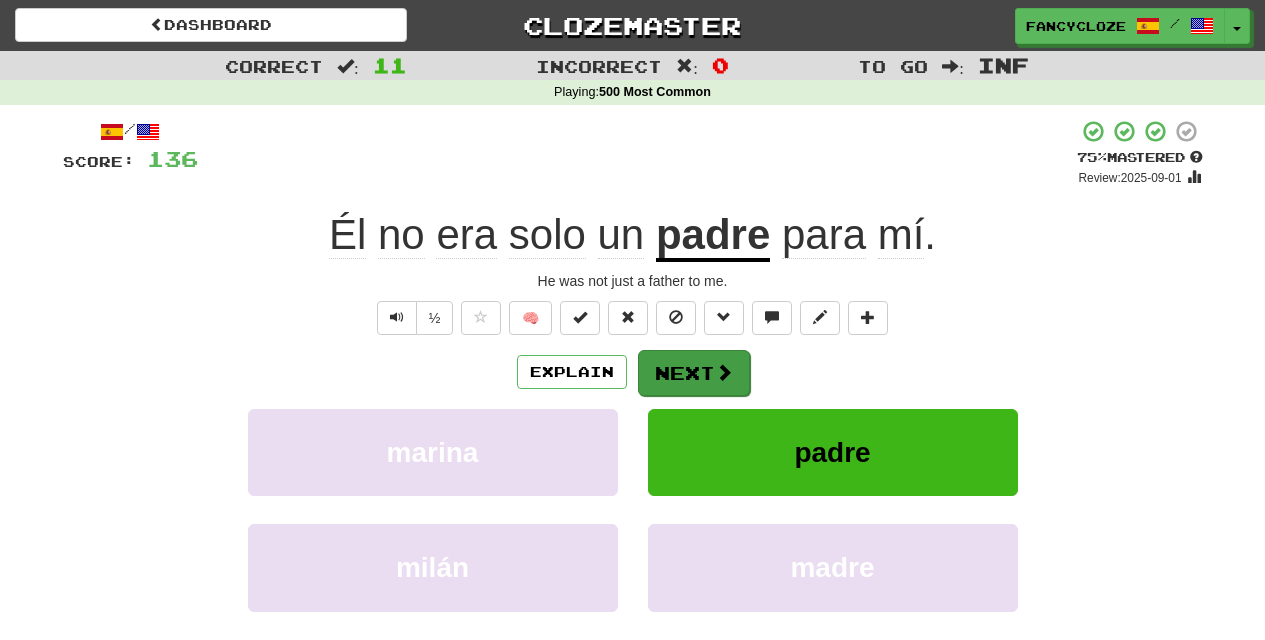click on "Next" at bounding box center [694, 373] 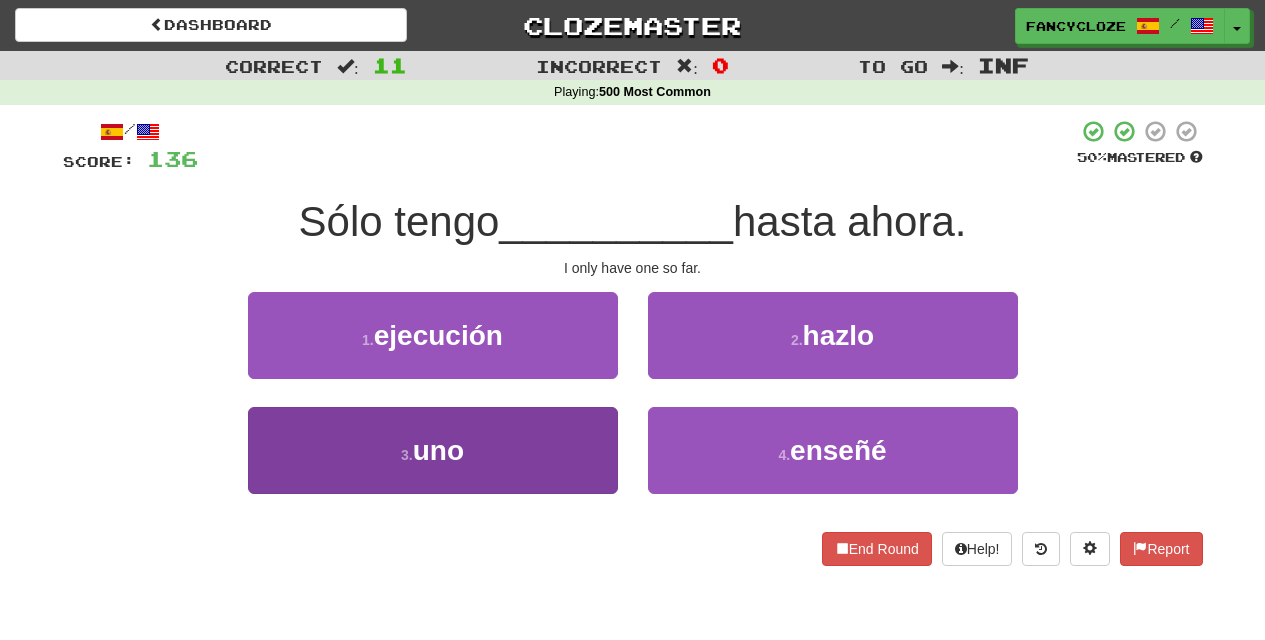 click on "[NUMBER]" at bounding box center [433, 450] 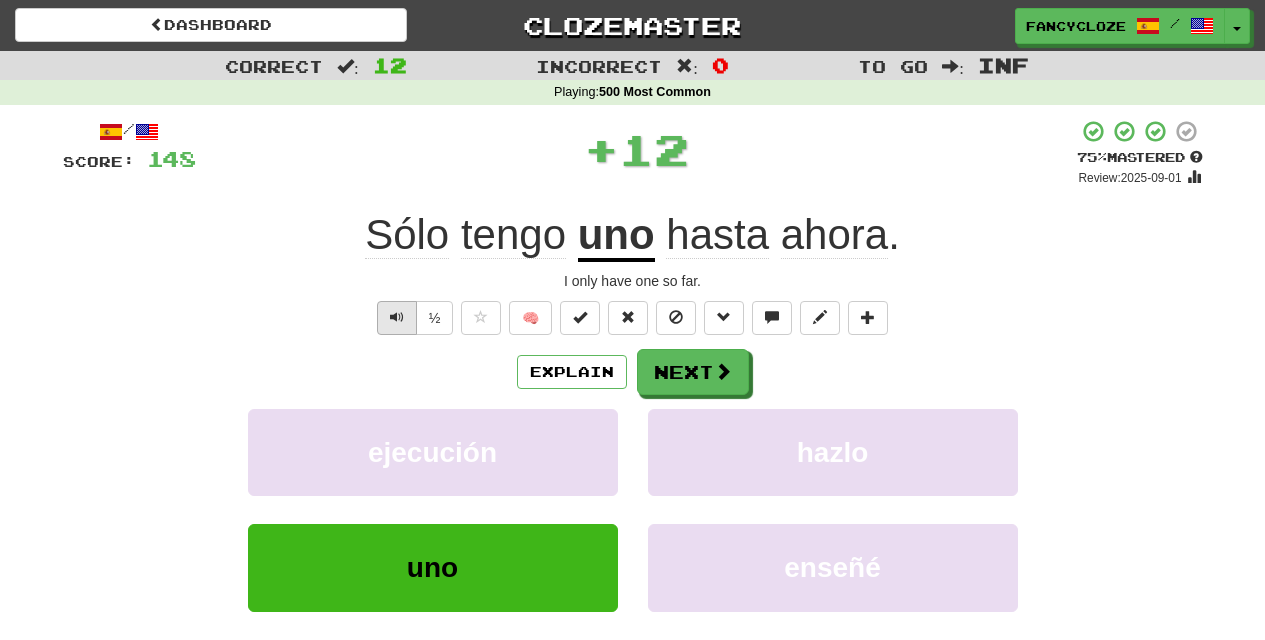 click at bounding box center (397, 317) 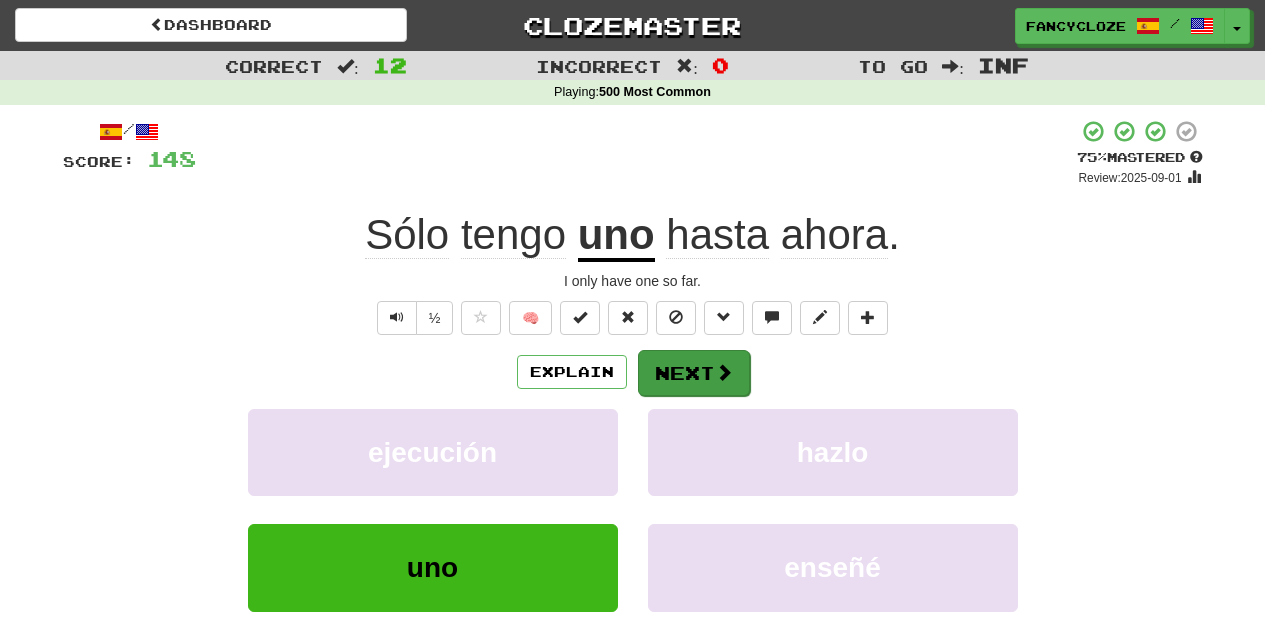 click on "Next" at bounding box center [694, 373] 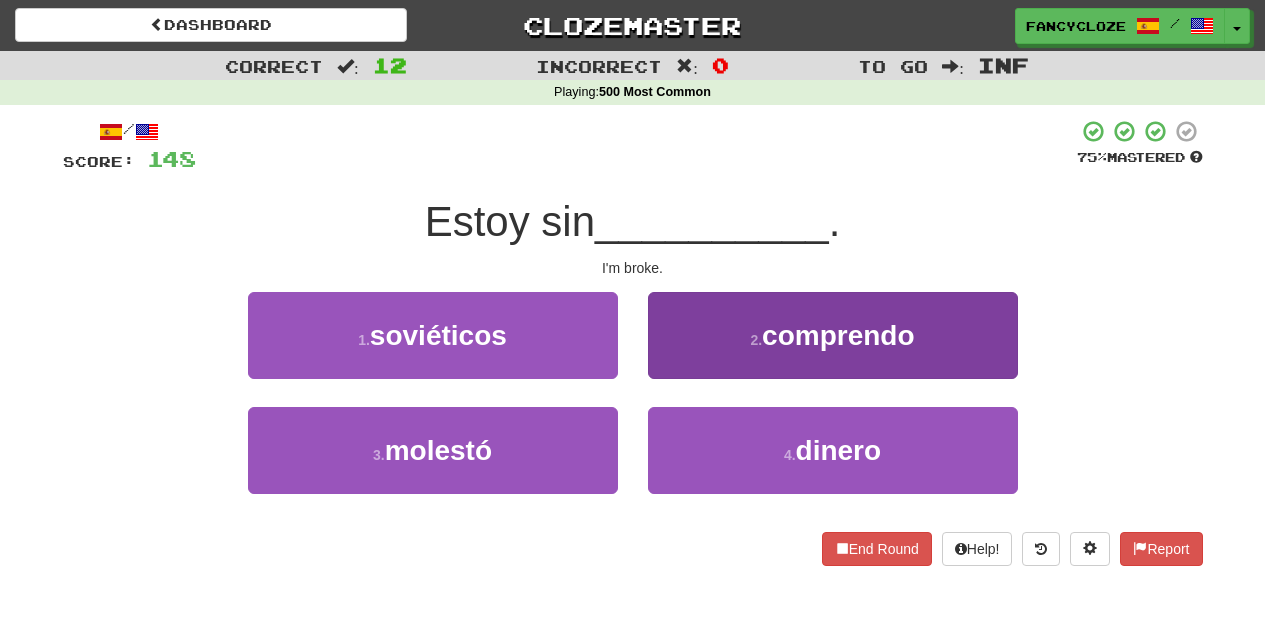 drag, startPoint x: 798, startPoint y: 446, endPoint x: 815, endPoint y: 450, distance: 17.464249 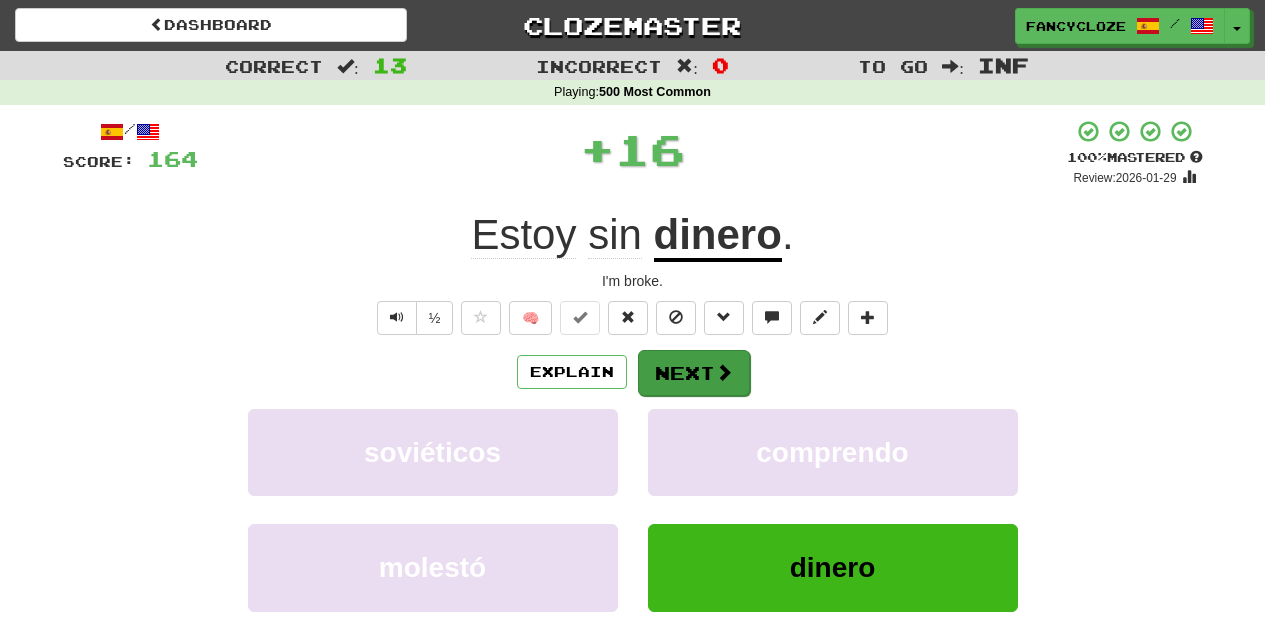 click on "Next" at bounding box center (694, 373) 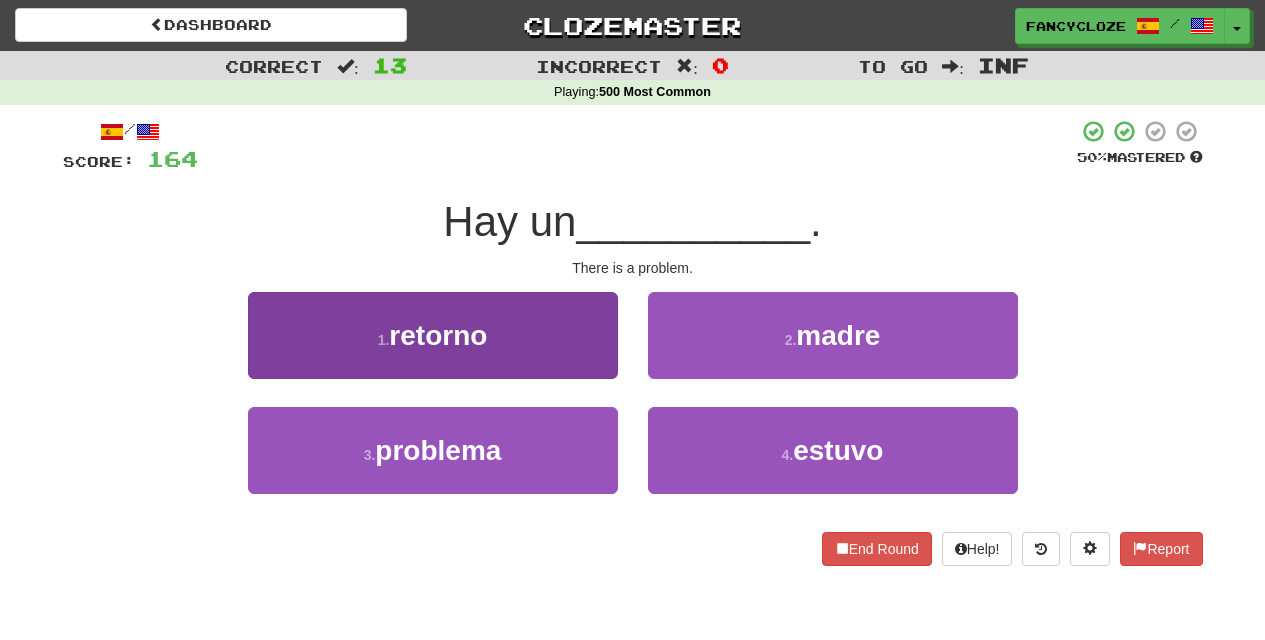 click on "problema" at bounding box center [438, 450] 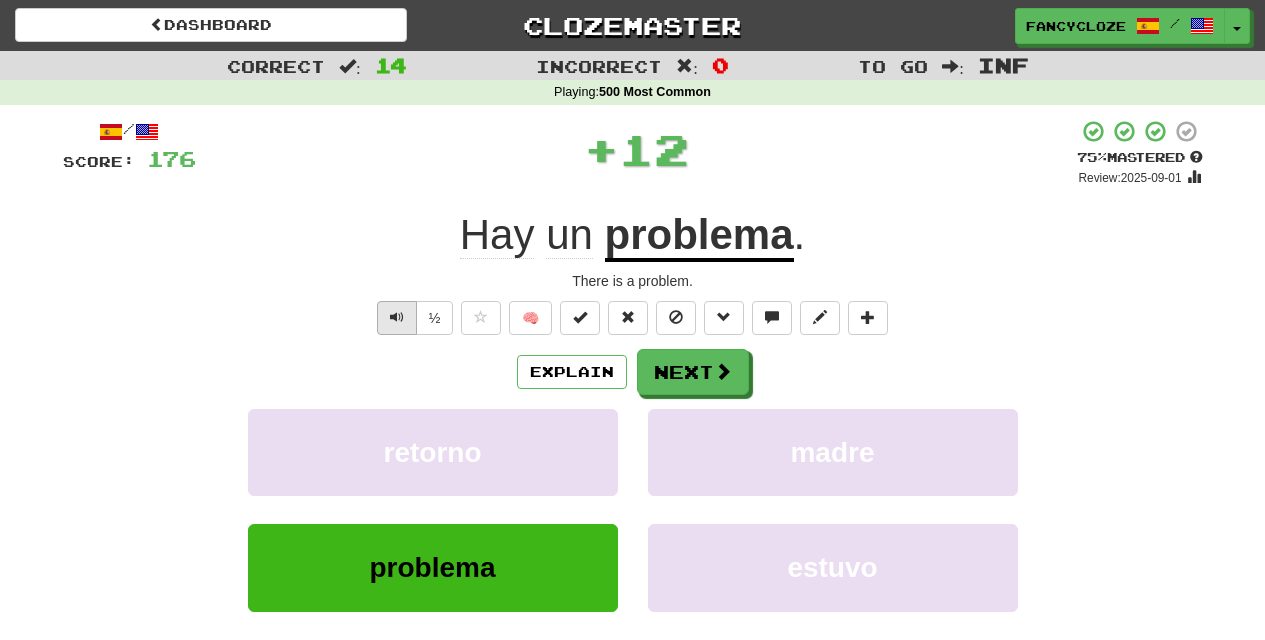 click at bounding box center (397, 318) 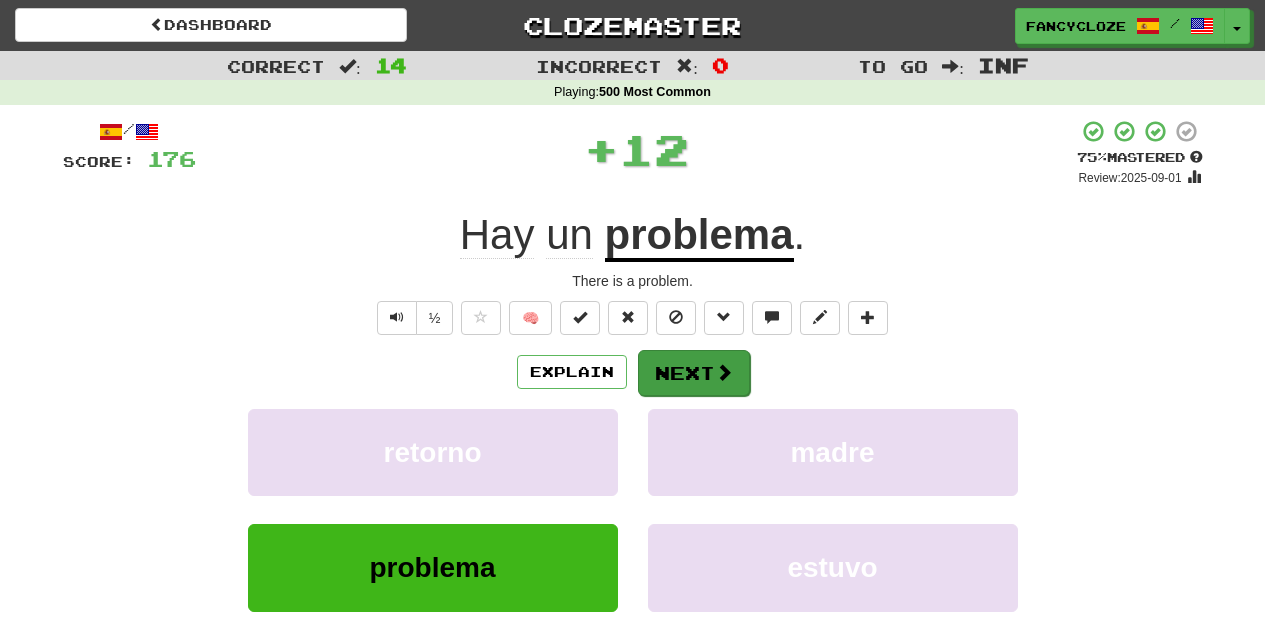 click on "Next" at bounding box center (694, 373) 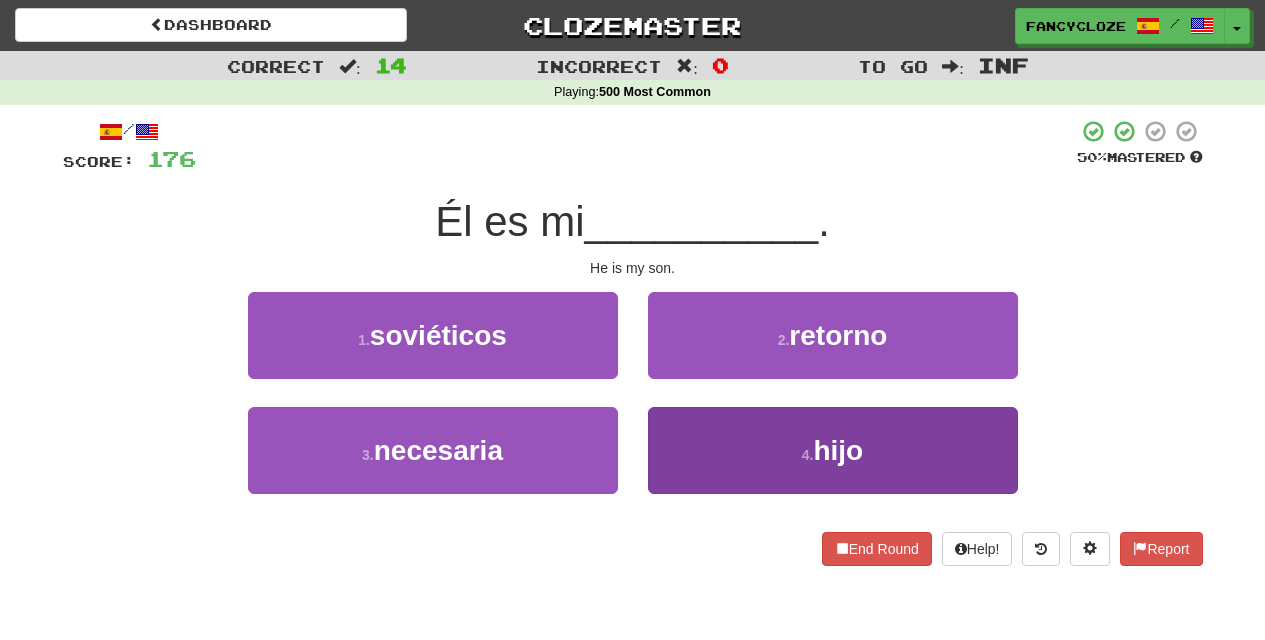 click on "[NUMBER]" at bounding box center [833, 450] 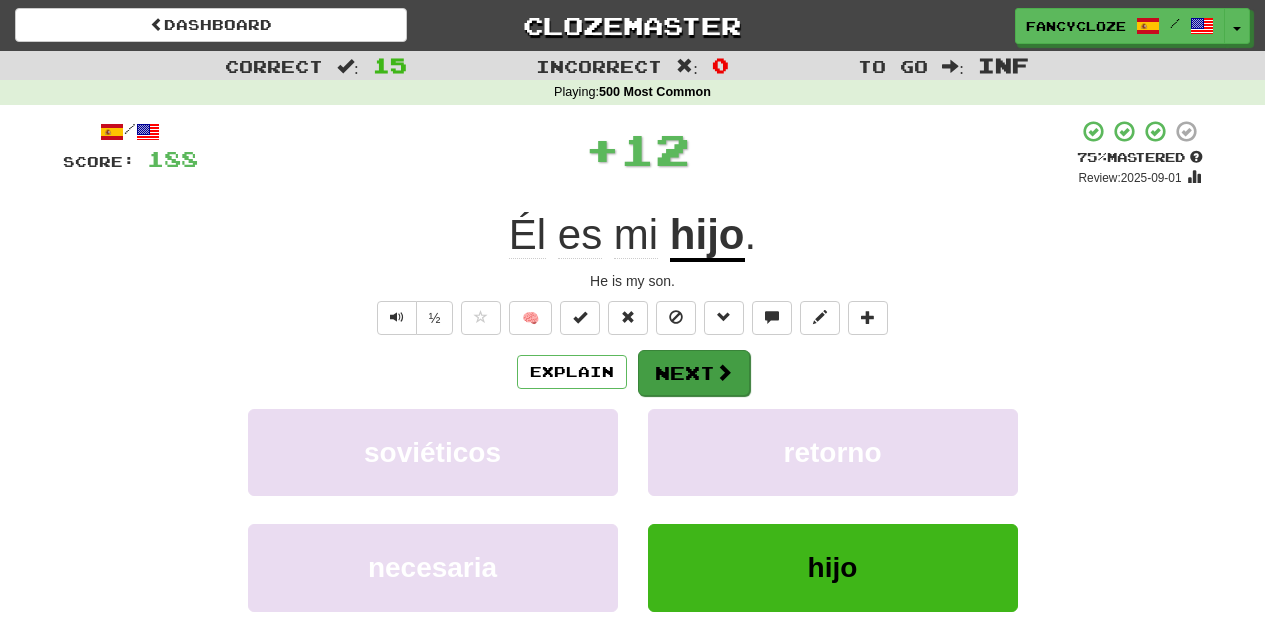 click on "Next" at bounding box center (694, 373) 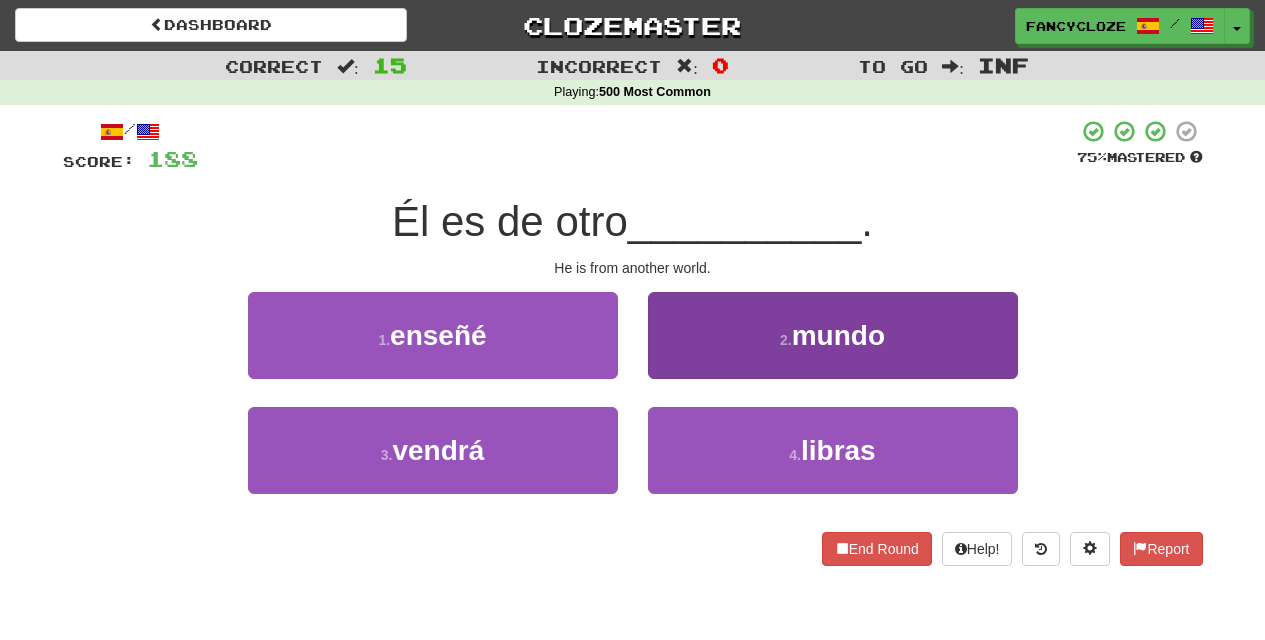 click on "mundo" at bounding box center (838, 335) 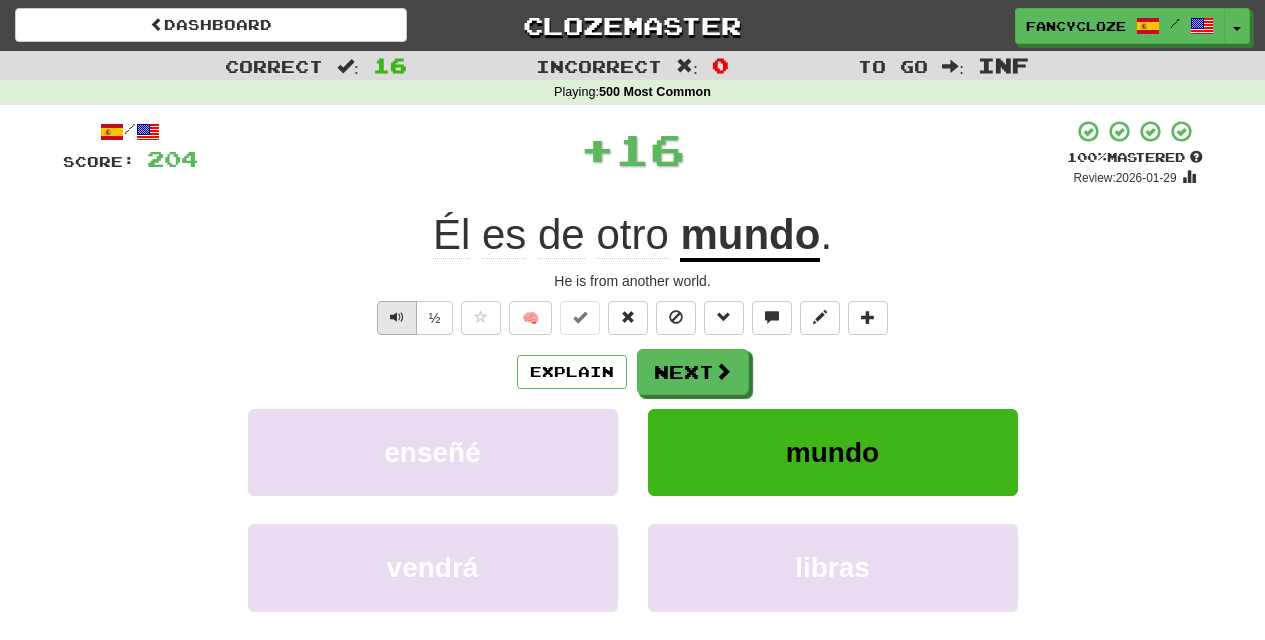 click at bounding box center (397, 317) 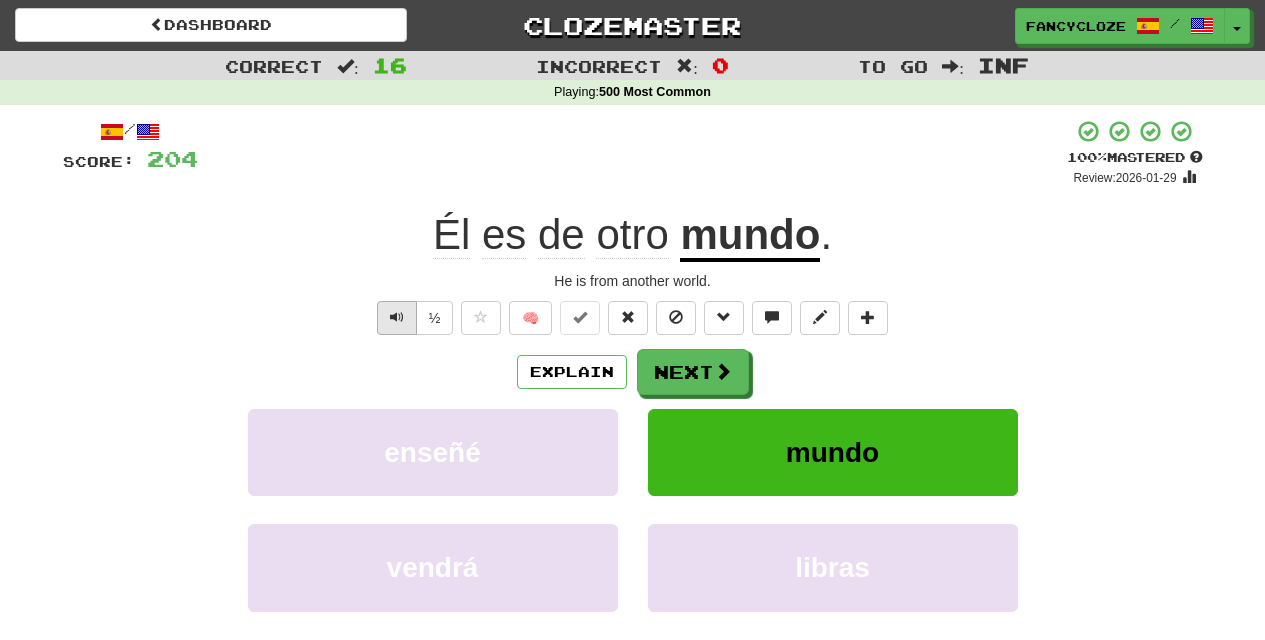 click at bounding box center [397, 317] 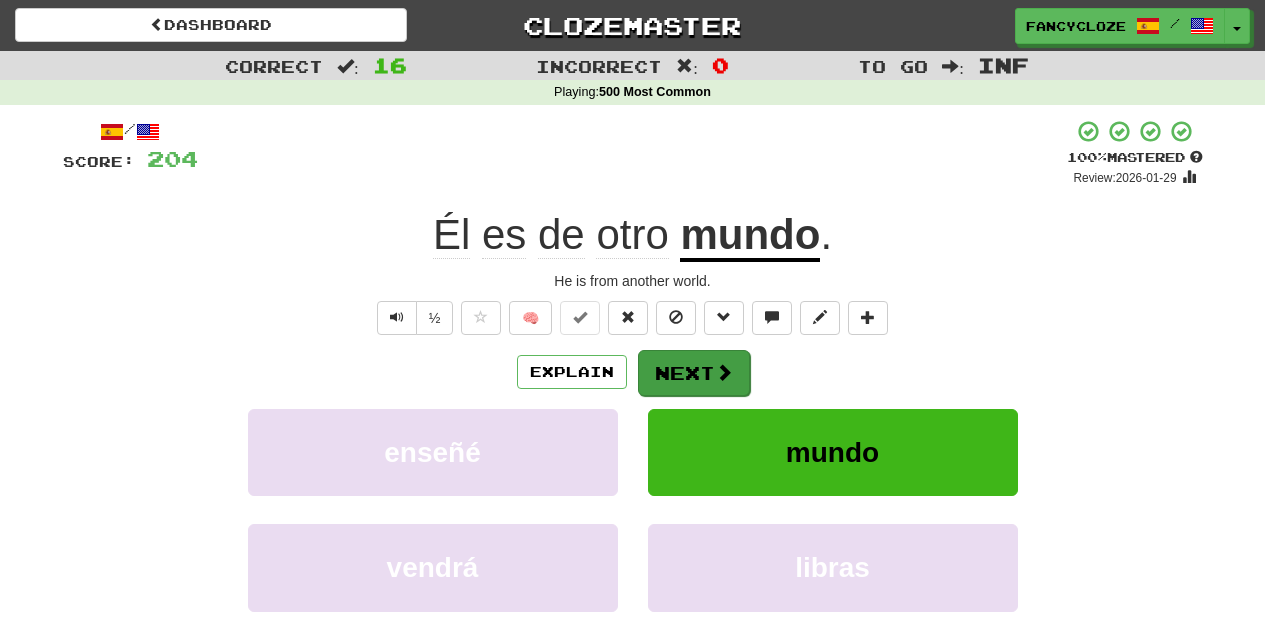 click on "Next" at bounding box center (694, 373) 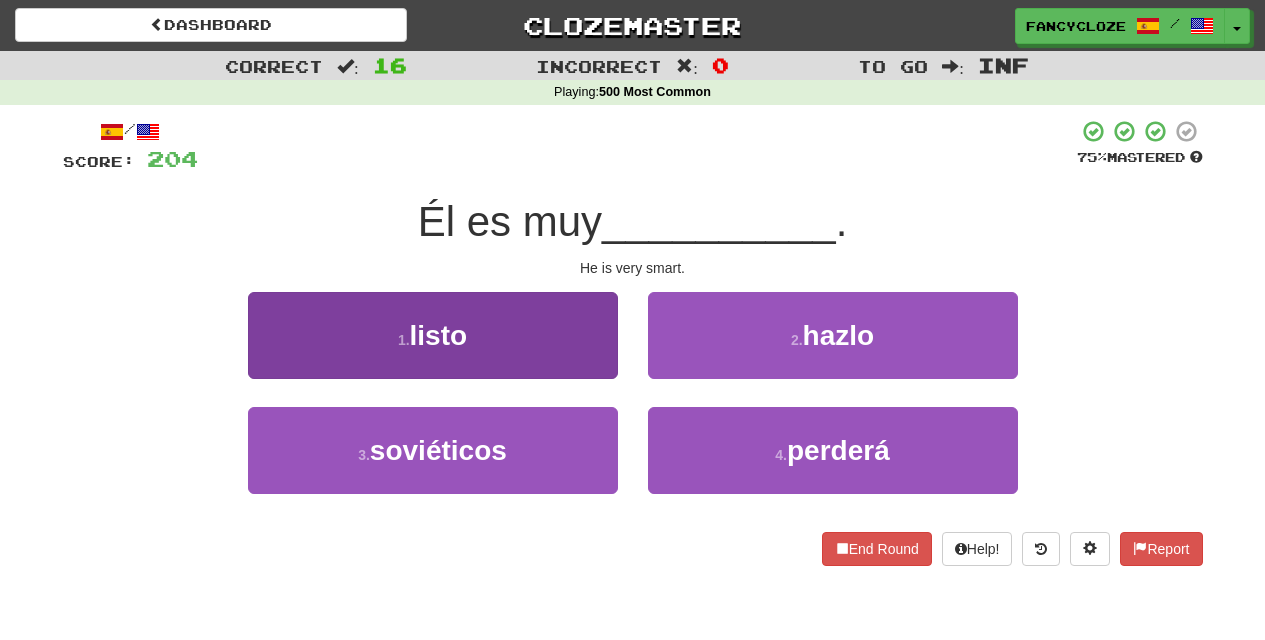 click on "1 .  listo" at bounding box center (433, 335) 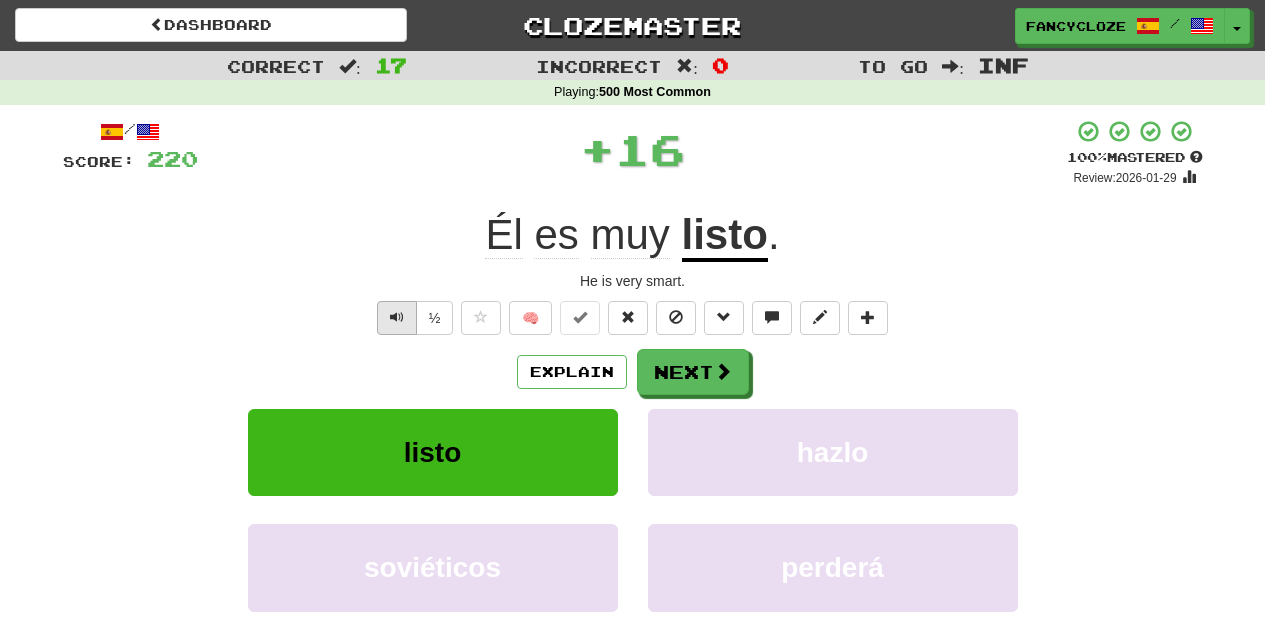 click at bounding box center [397, 317] 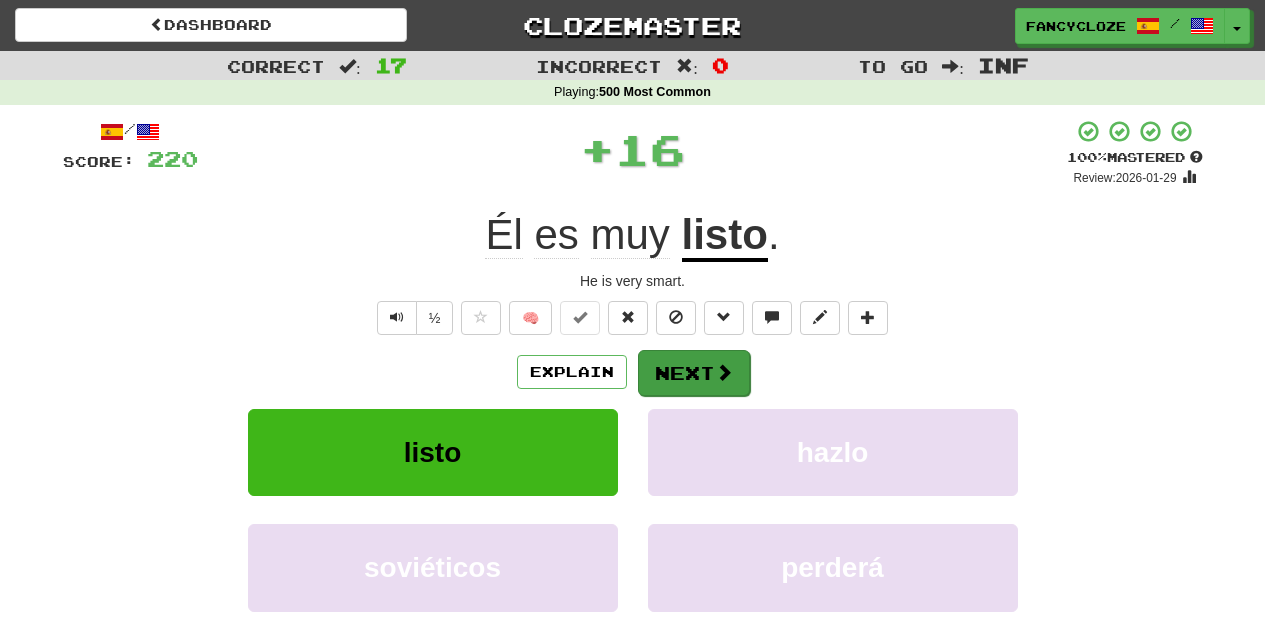 click on "Next" at bounding box center [694, 373] 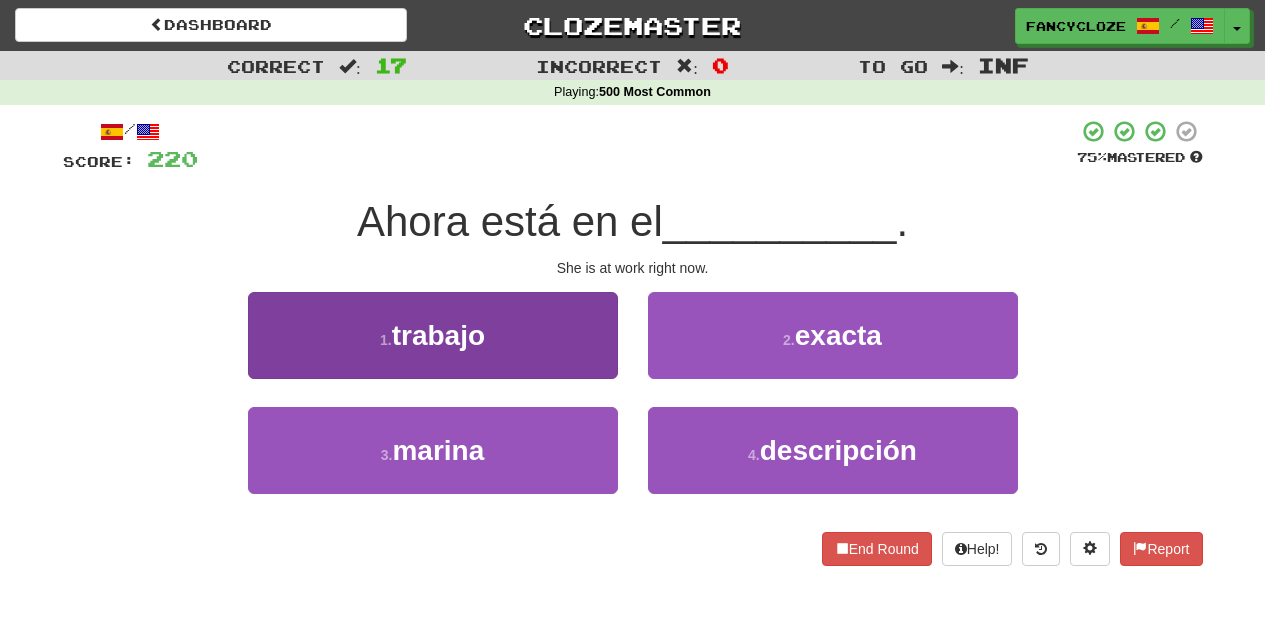 click on "1 .  trabajo" at bounding box center (433, 335) 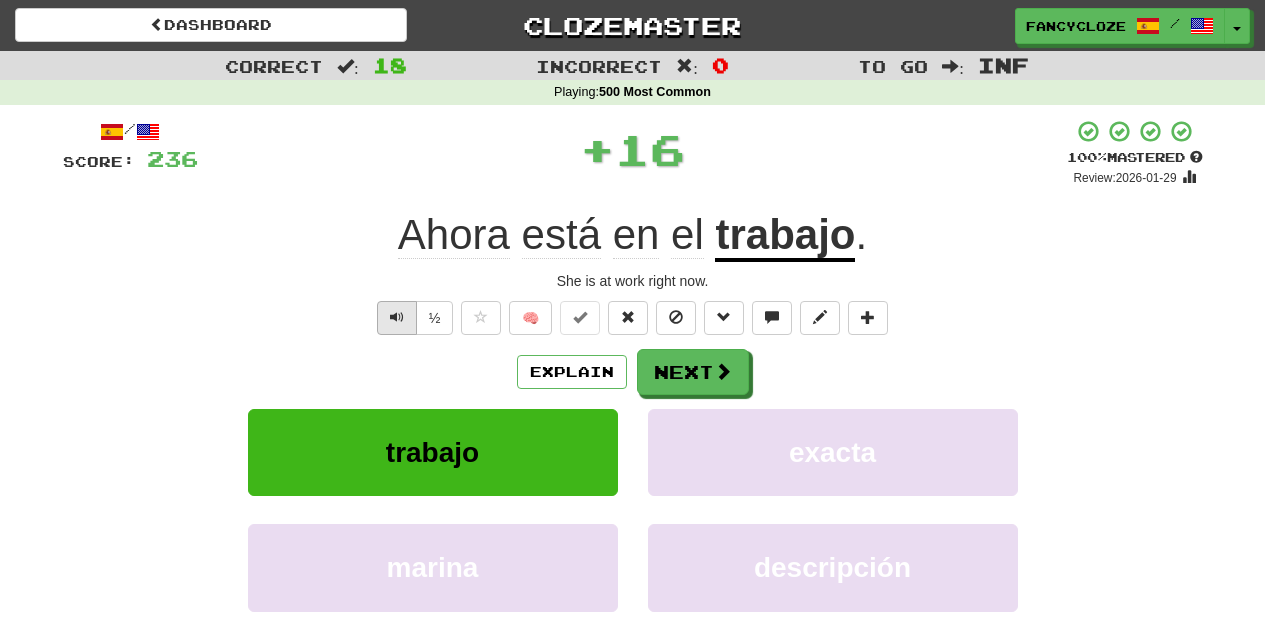 click at bounding box center [397, 317] 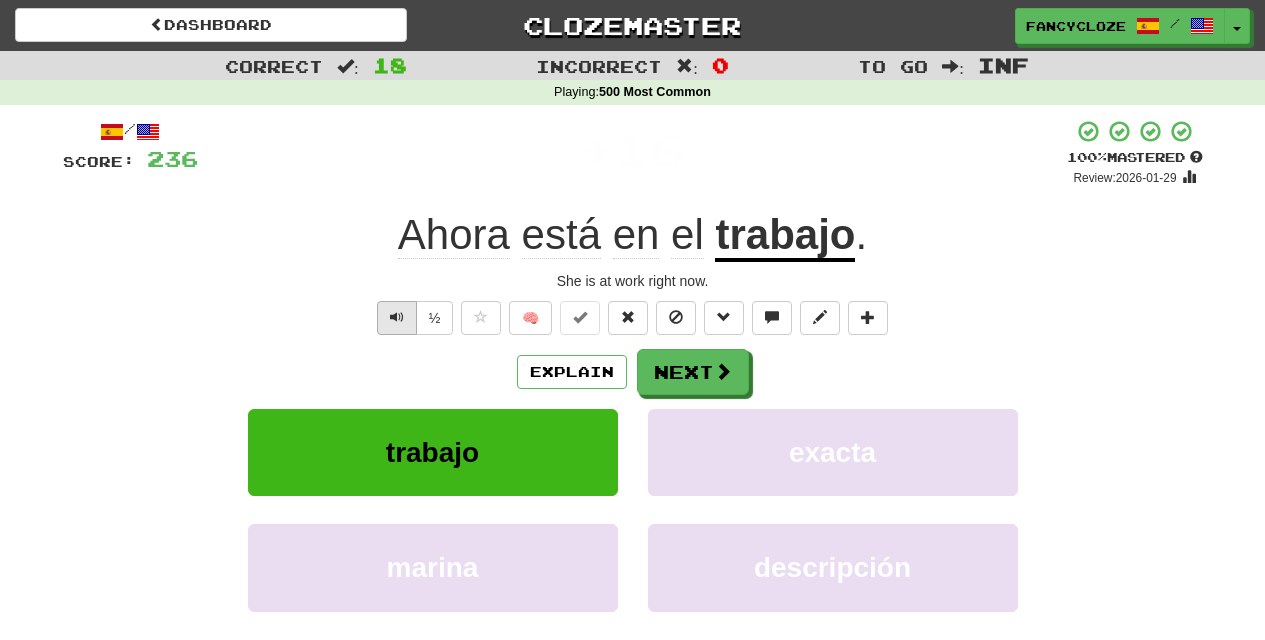 click at bounding box center [397, 317] 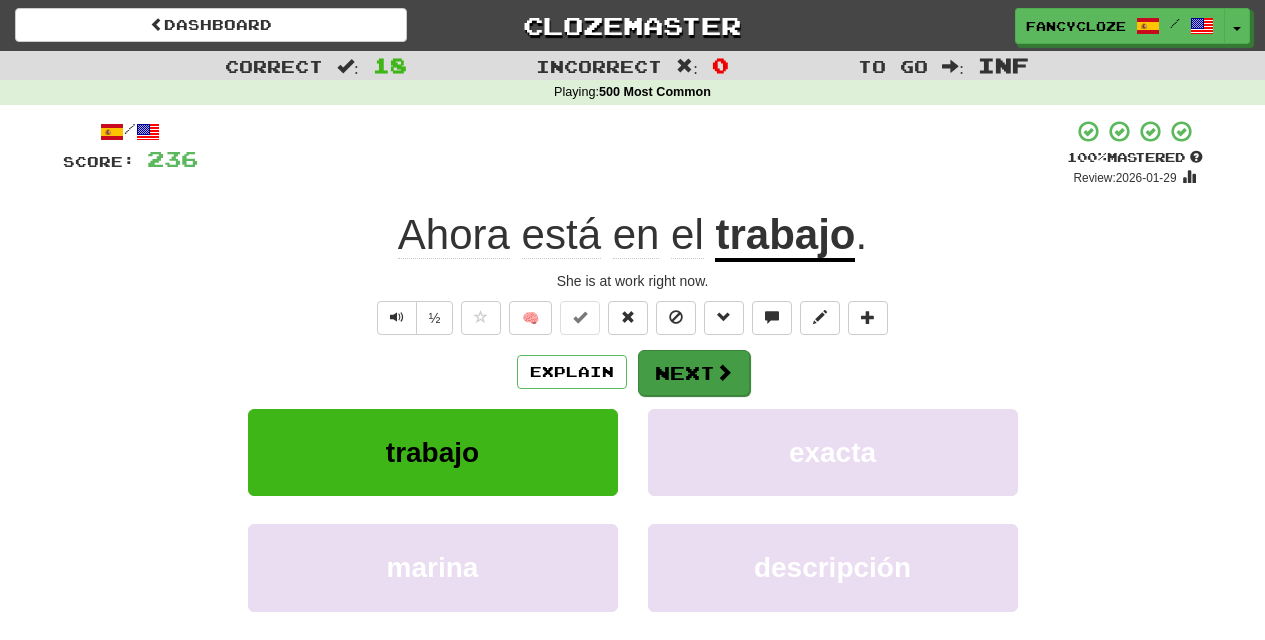 click on "Next" at bounding box center (694, 373) 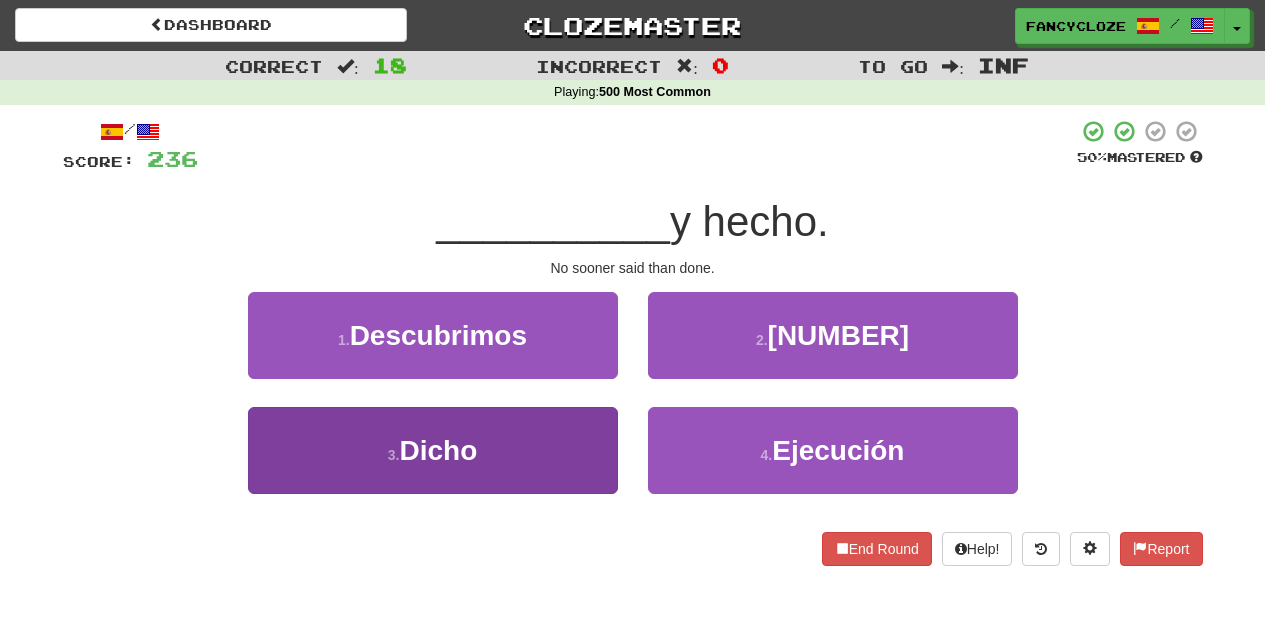click on "Dicho" at bounding box center [438, 450] 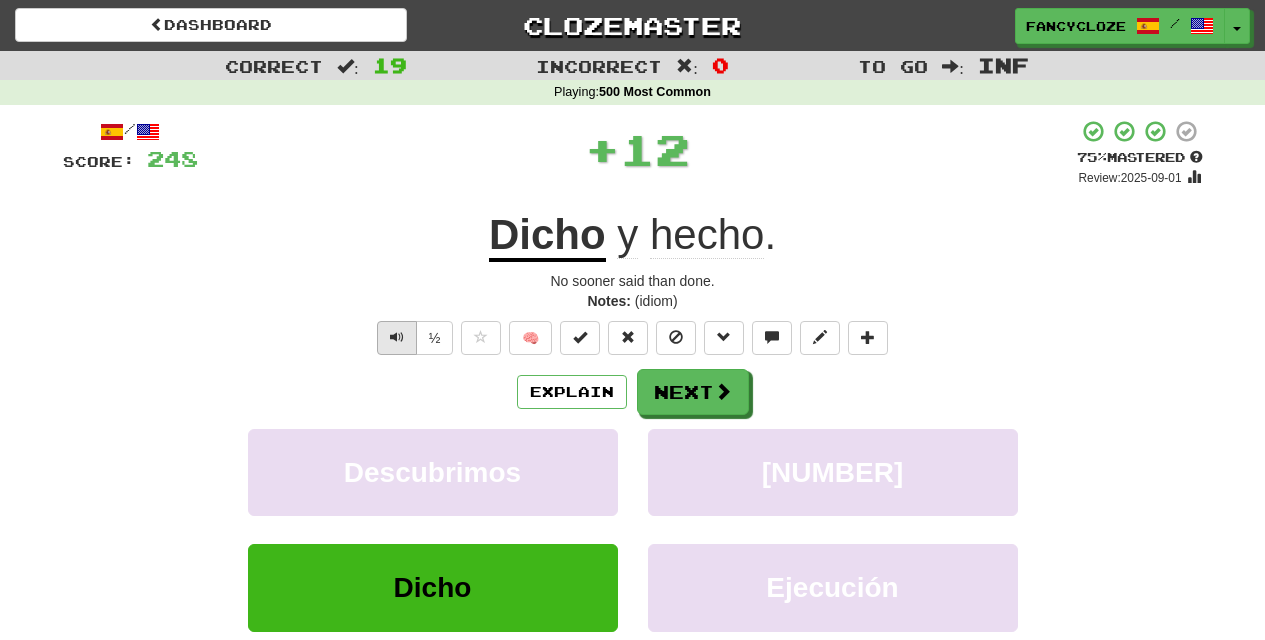 click at bounding box center [397, 337] 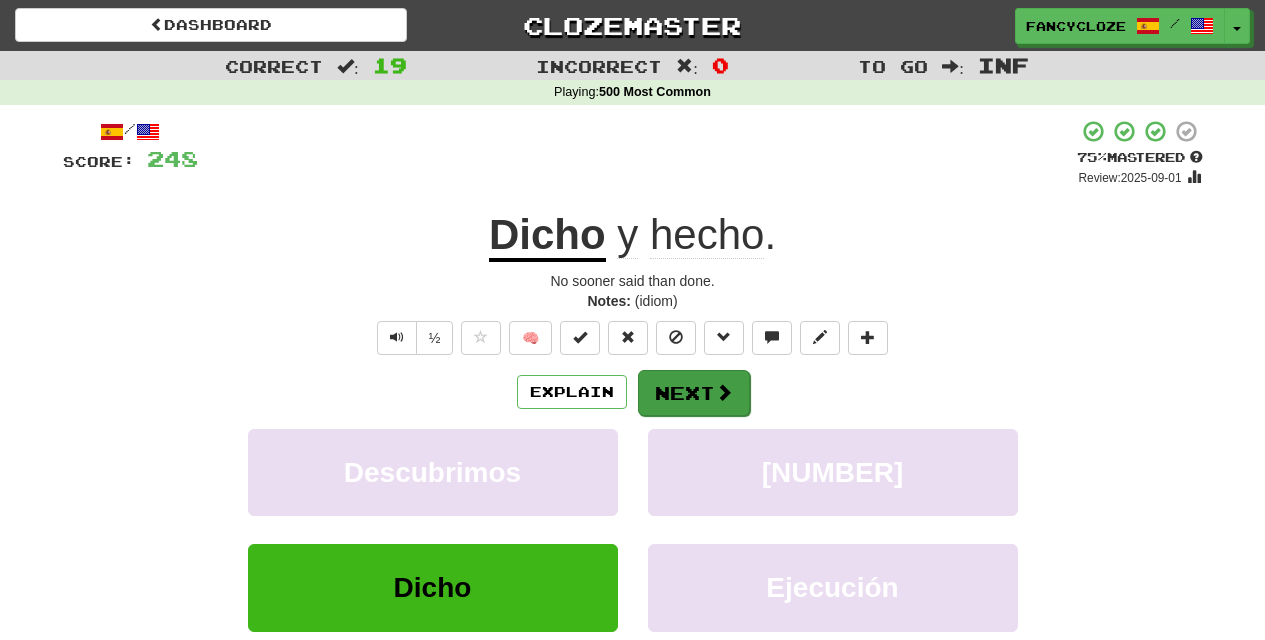 click on "Next" at bounding box center (694, 393) 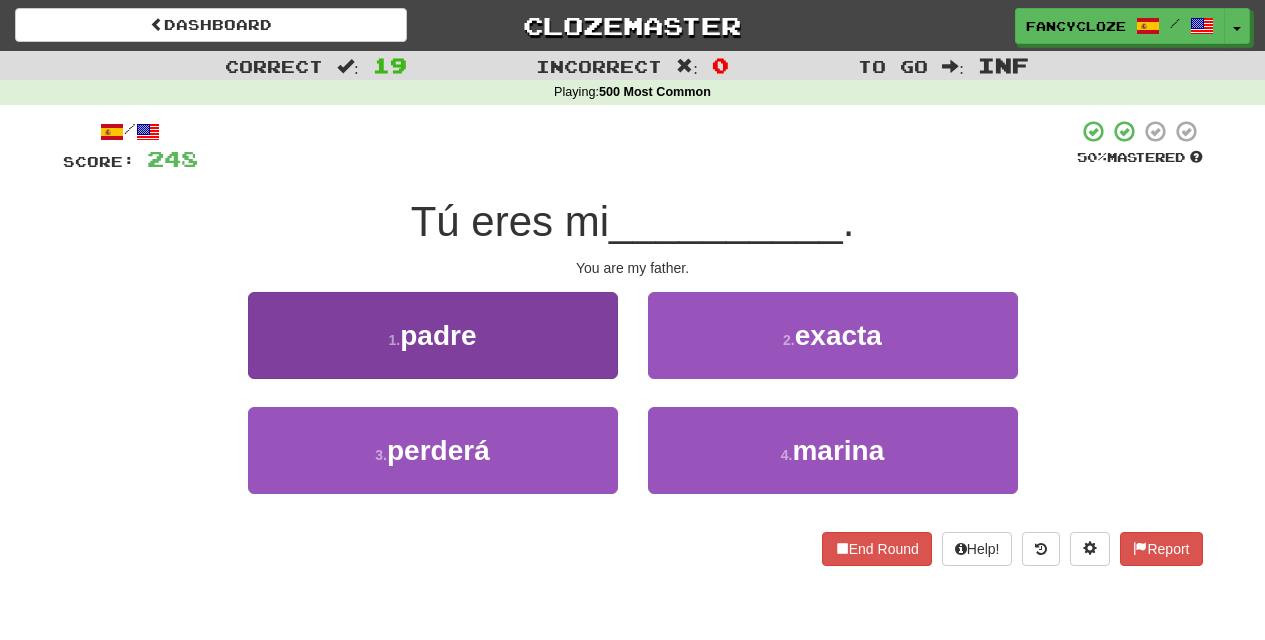 click on "1 .  padre" at bounding box center (433, 335) 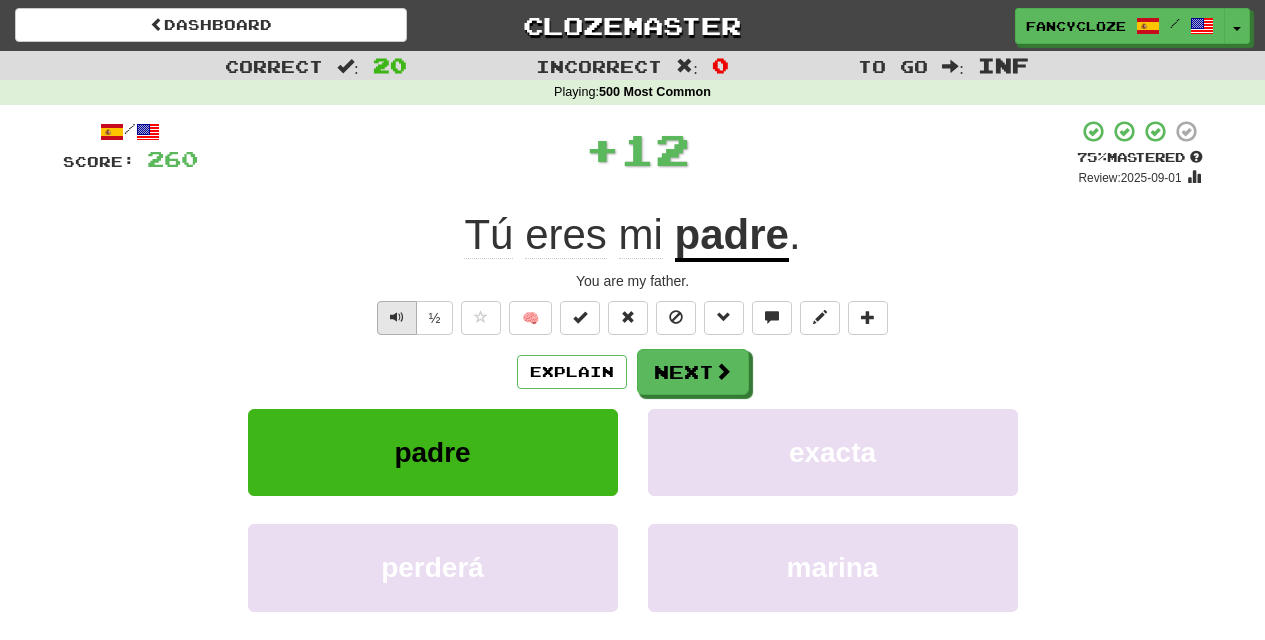 click at bounding box center [397, 317] 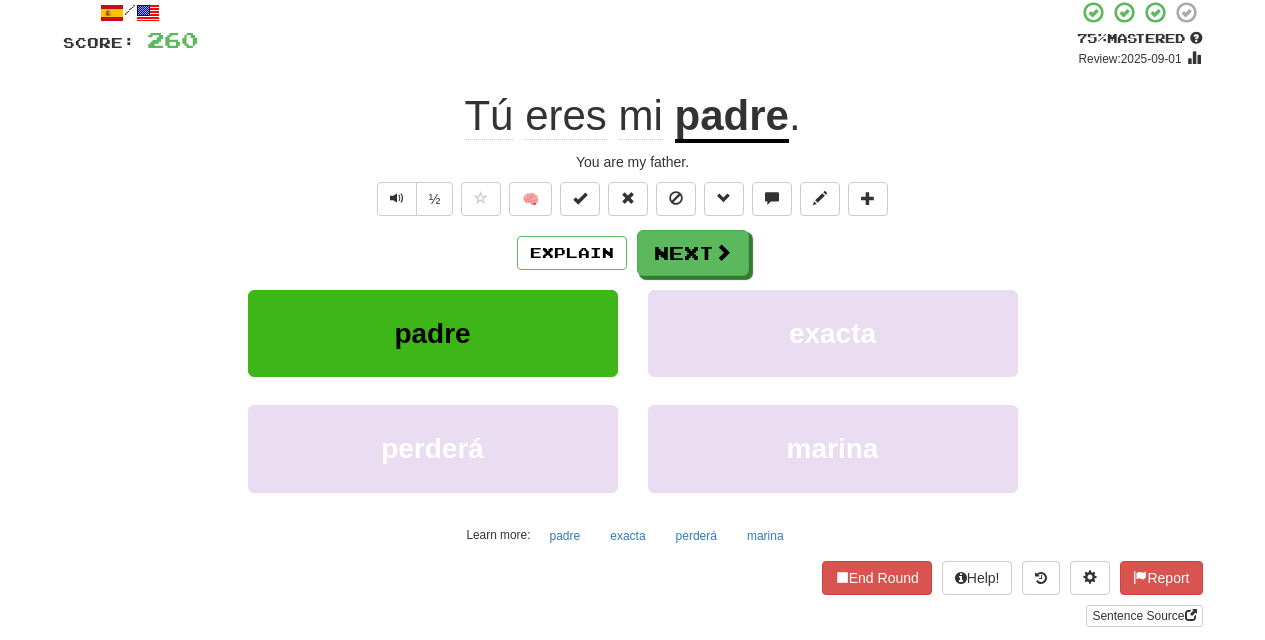 scroll, scrollTop: 273, scrollLeft: 0, axis: vertical 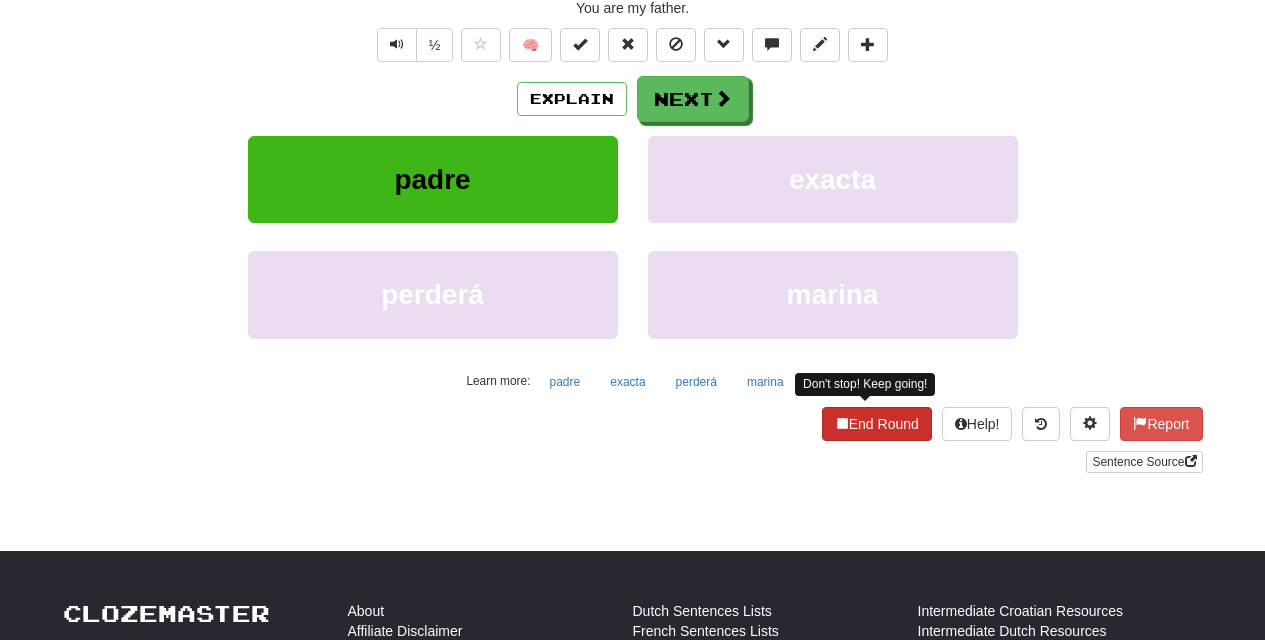 click on "End Round" at bounding box center (877, 424) 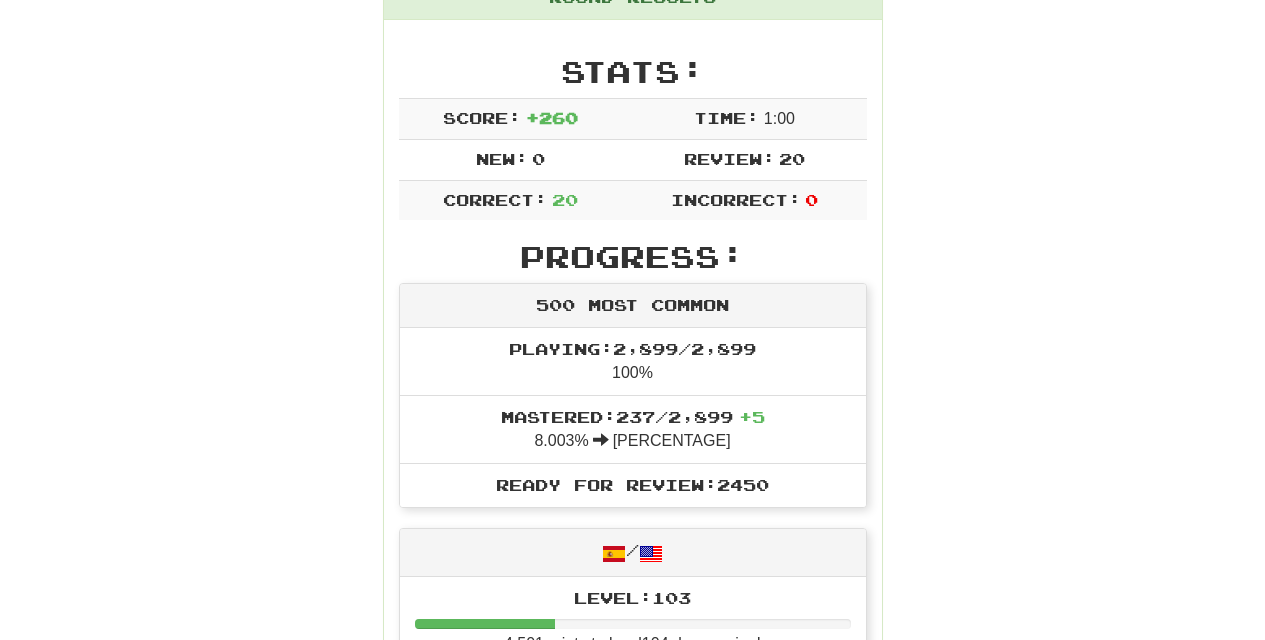 scroll, scrollTop: 0, scrollLeft: 0, axis: both 